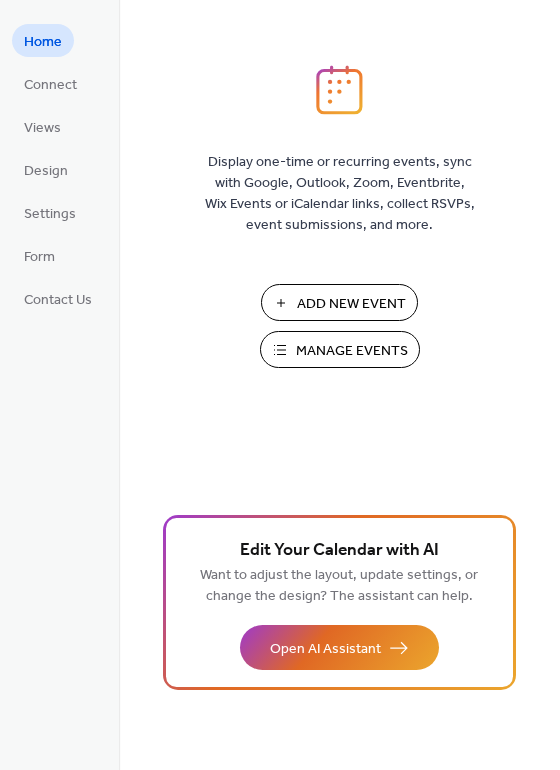 scroll, scrollTop: 0, scrollLeft: 0, axis: both 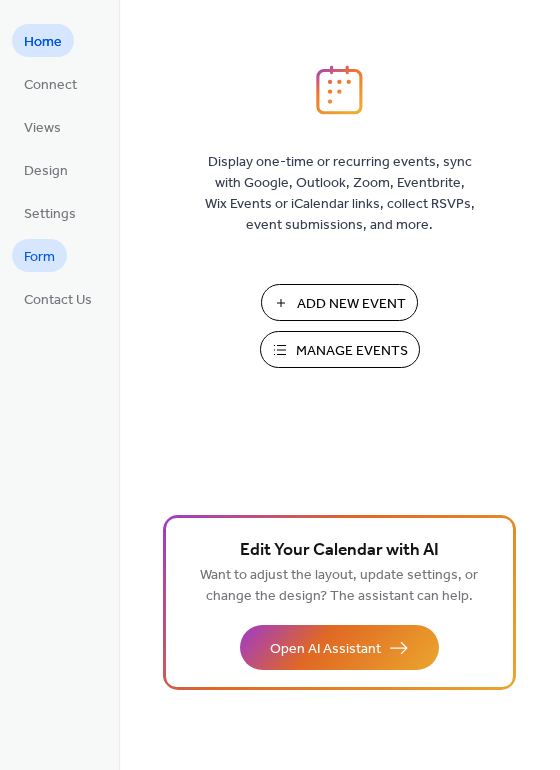 click on "Form" at bounding box center (39, 257) 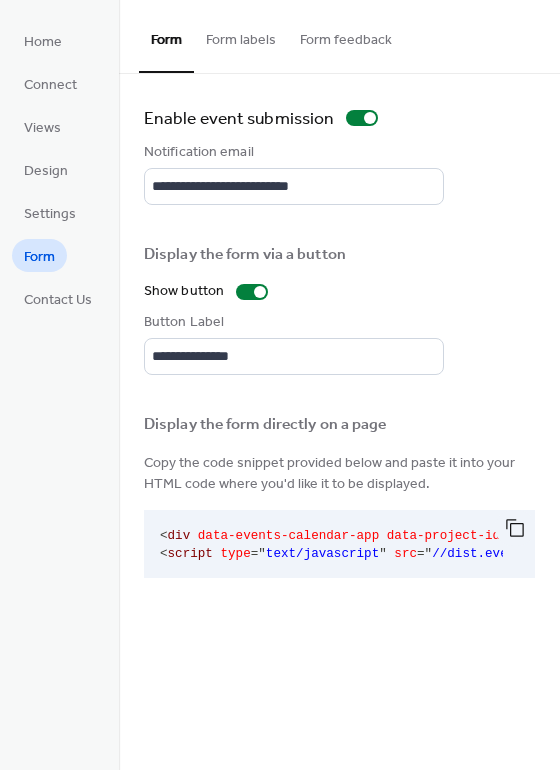 scroll, scrollTop: 2, scrollLeft: 0, axis: vertical 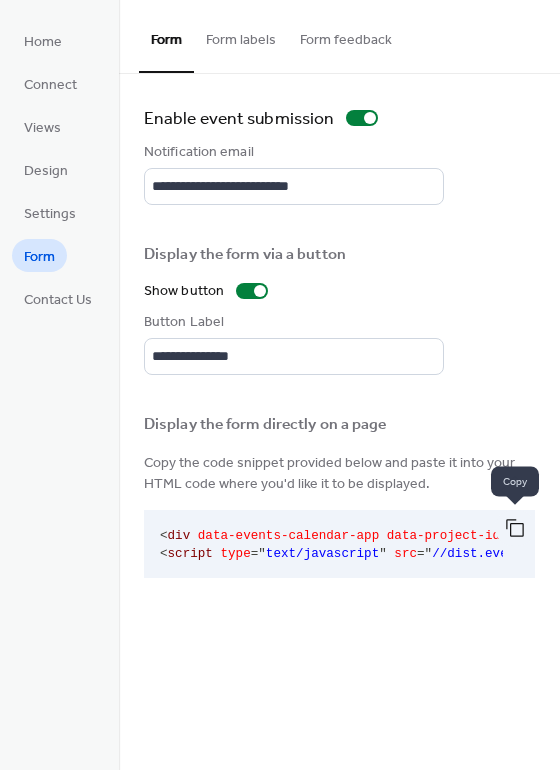 click at bounding box center (515, 528) 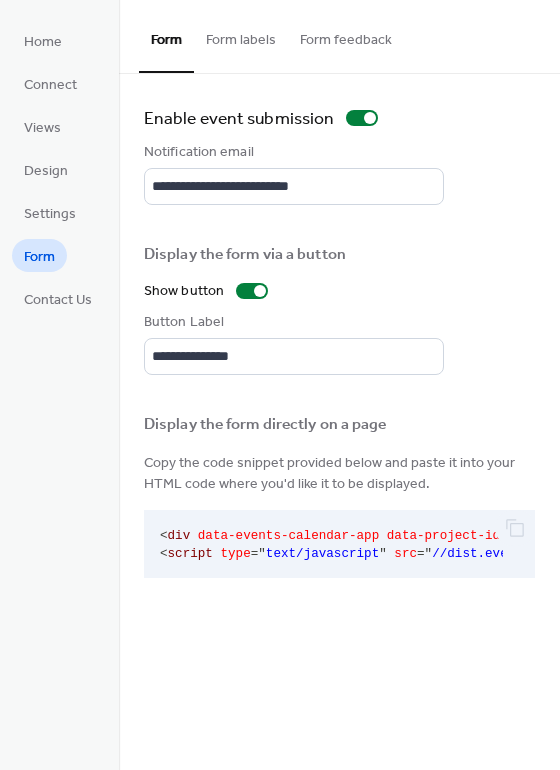 click on "Form labels" at bounding box center (241, 35) 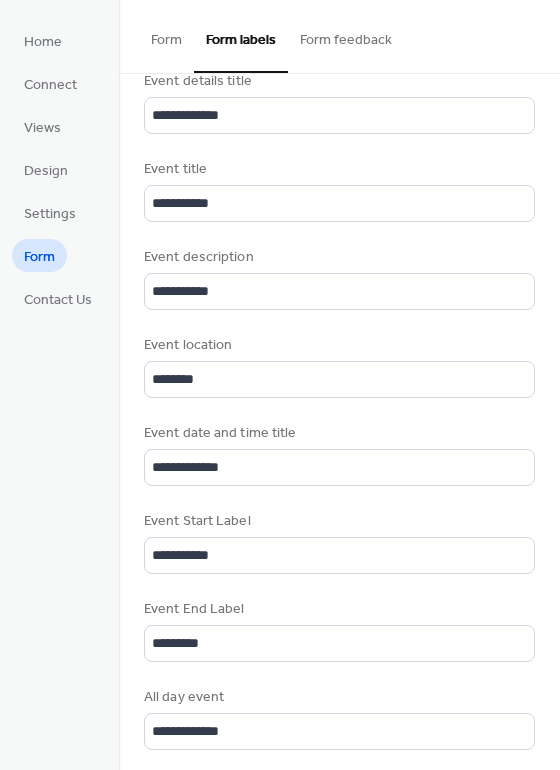 scroll, scrollTop: 833, scrollLeft: 0, axis: vertical 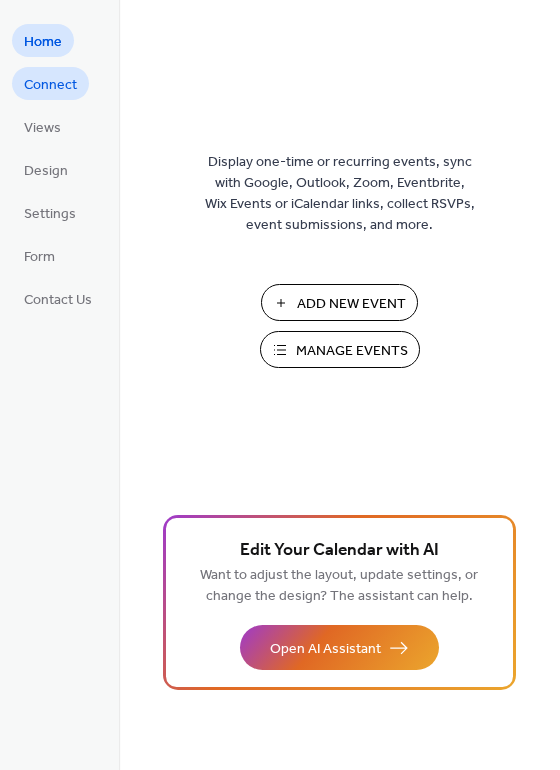 click on "Connect" at bounding box center (50, 85) 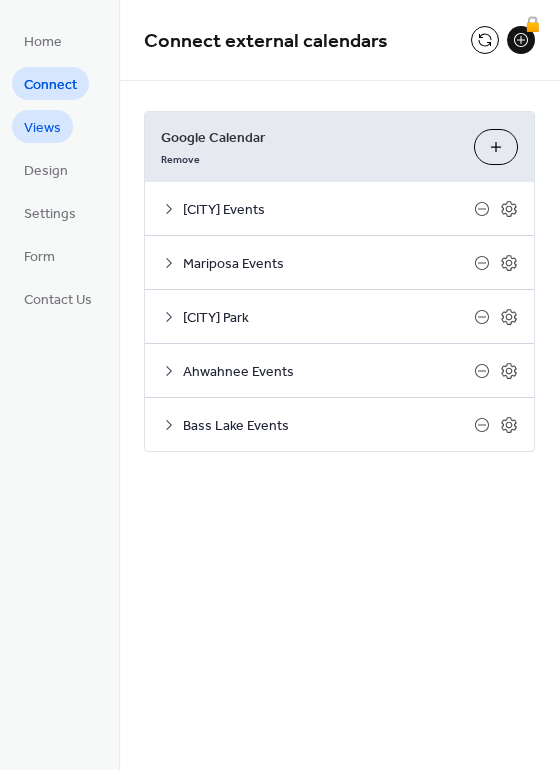 click on "Views" at bounding box center [42, 128] 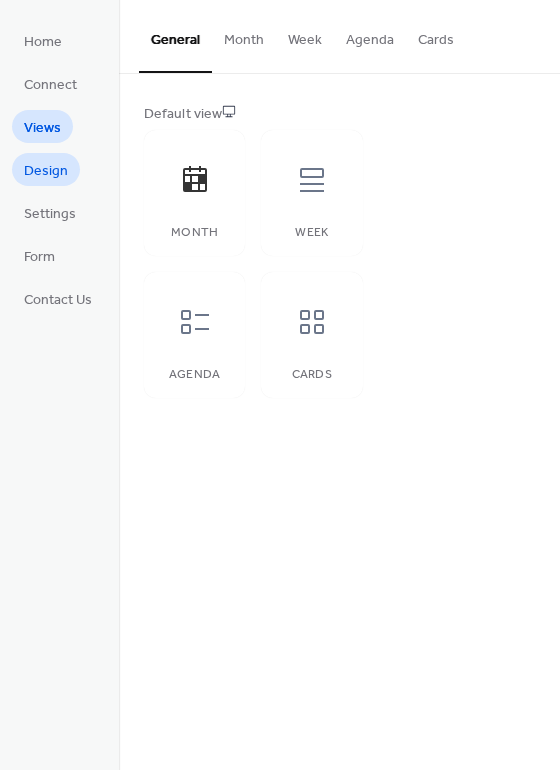 click on "Design" at bounding box center (46, 171) 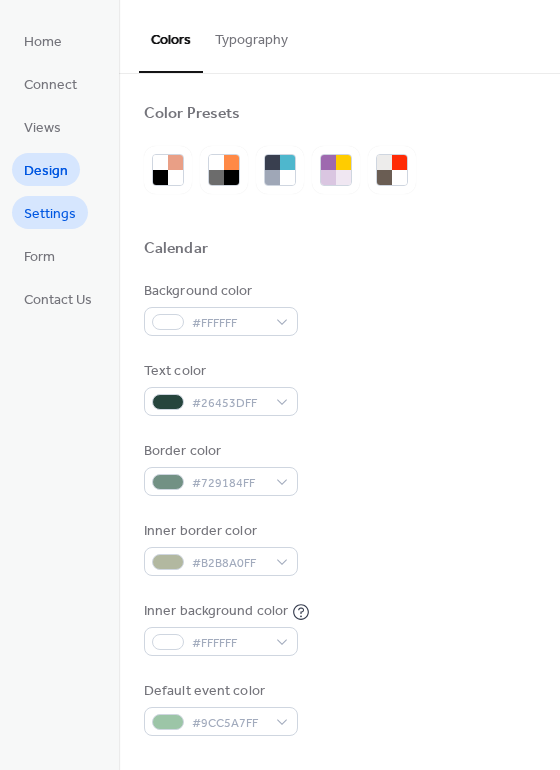 click on "Settings" at bounding box center [50, 214] 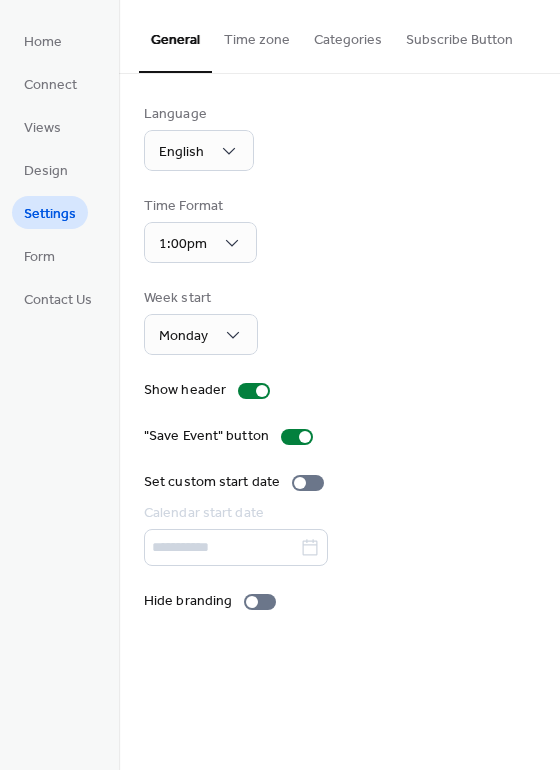 click on "Time zone" at bounding box center (257, 35) 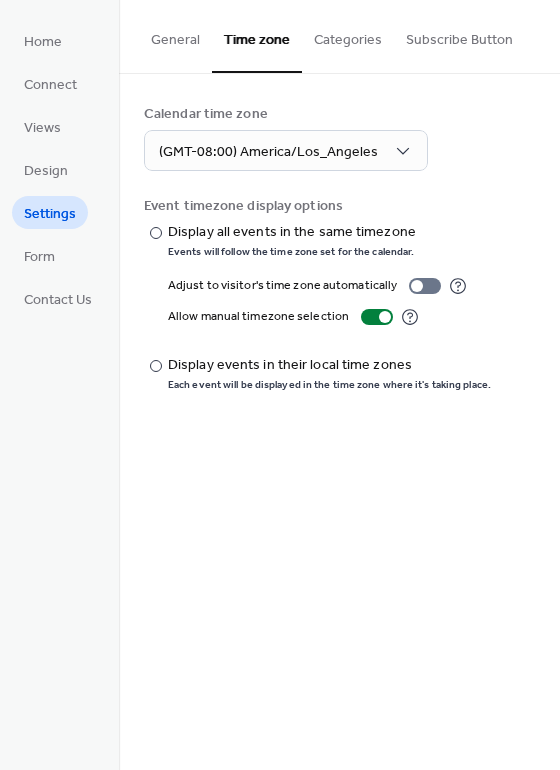 click on "Categories" at bounding box center [348, 35] 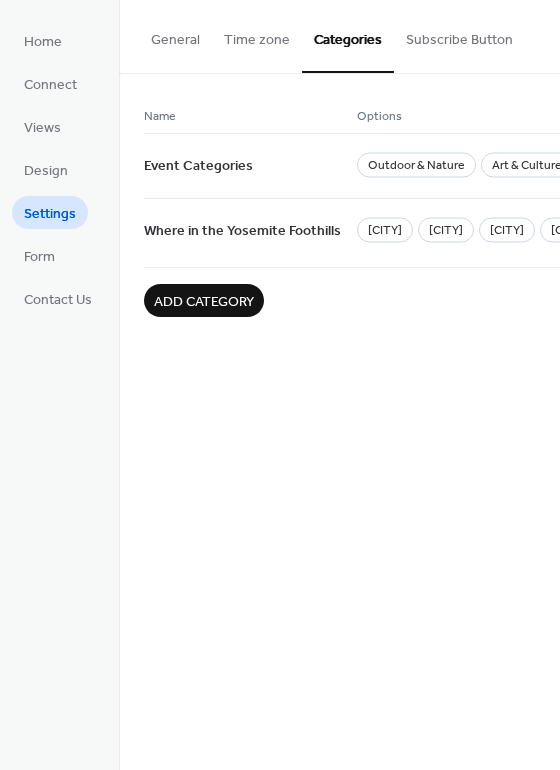 click on "Subscribe Button" at bounding box center (459, 35) 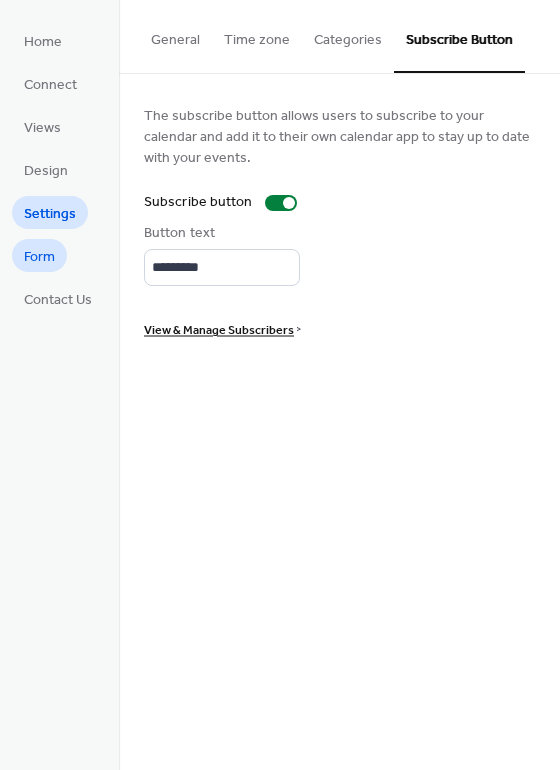 click on "Form" at bounding box center (39, 257) 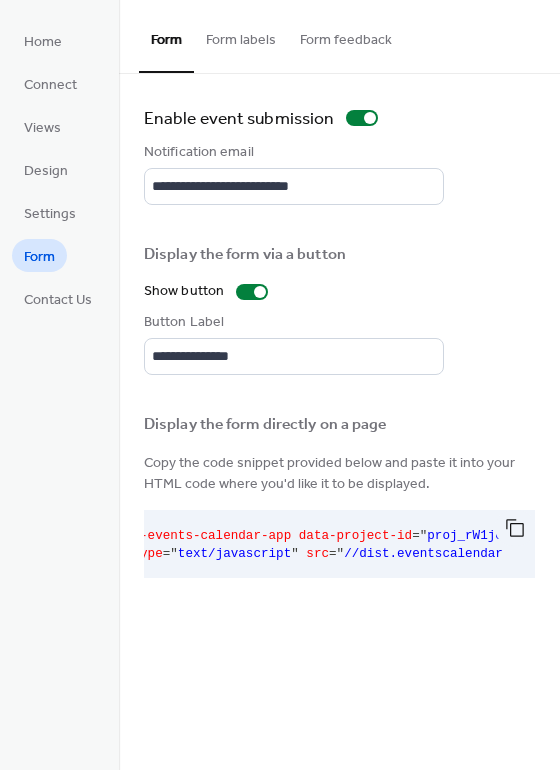 scroll, scrollTop: 0, scrollLeft: 0, axis: both 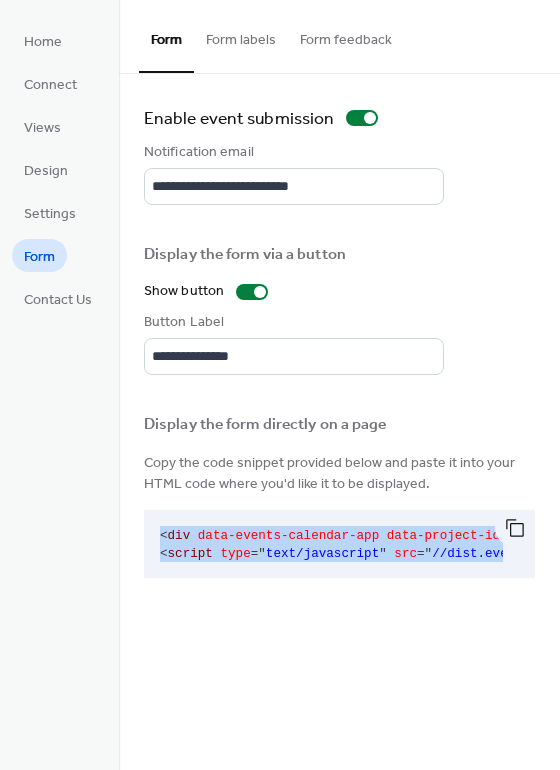 copy on "< div   data-events-calendar-app   data-project-id = " proj_rW1jc7PErGeexTWX5svJp "   element-type = ' form ' > </ div >
< script   type = " text/javascript "   src = " //dist.eventscalendar.co/embed.js " > </ script >" 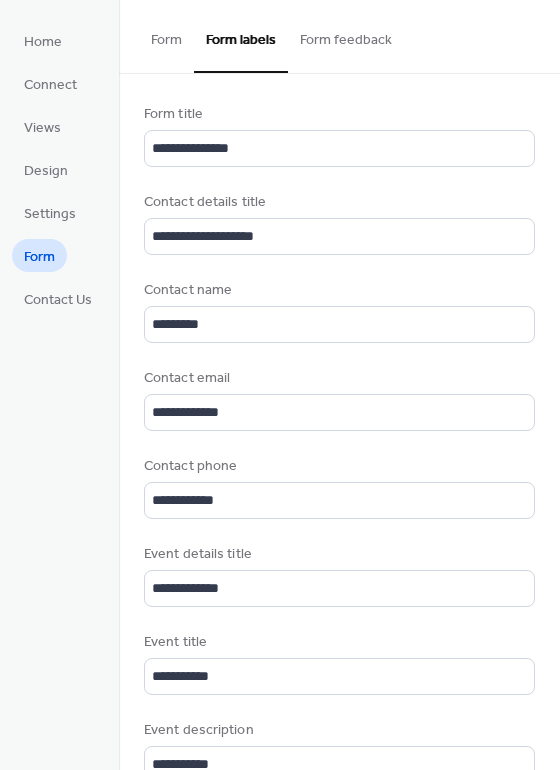click on "Form feedback" at bounding box center (346, 35) 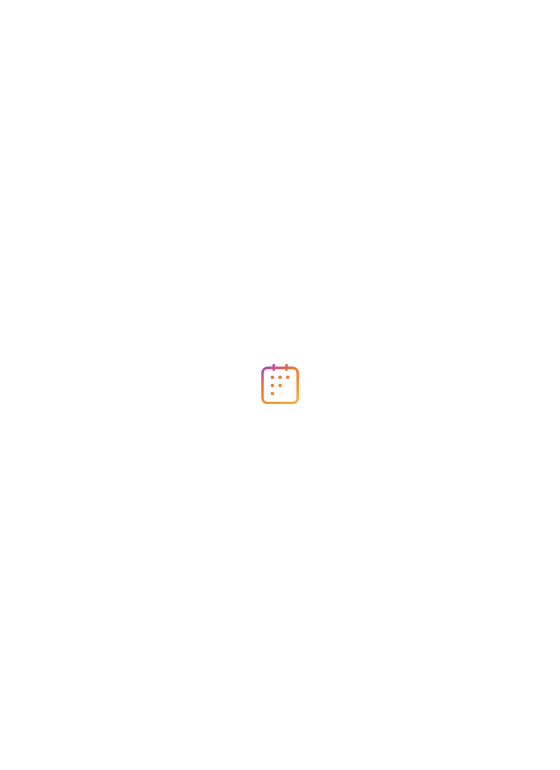 scroll, scrollTop: 0, scrollLeft: 0, axis: both 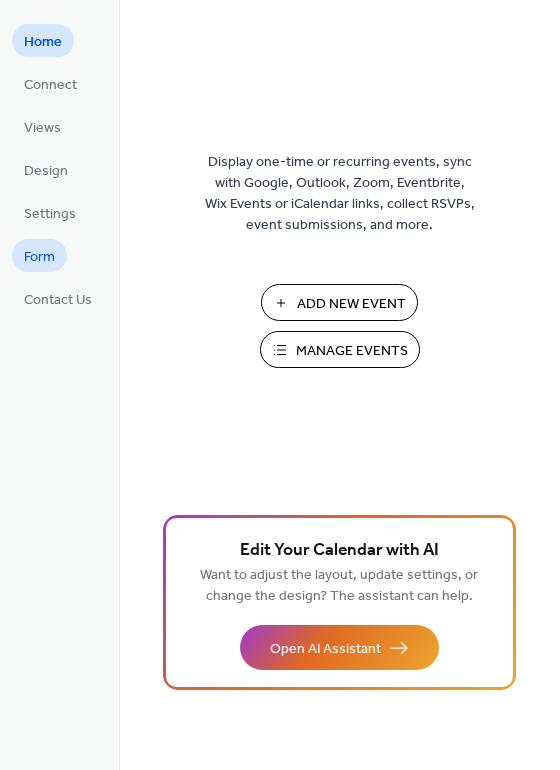 click on "Form" at bounding box center (39, 257) 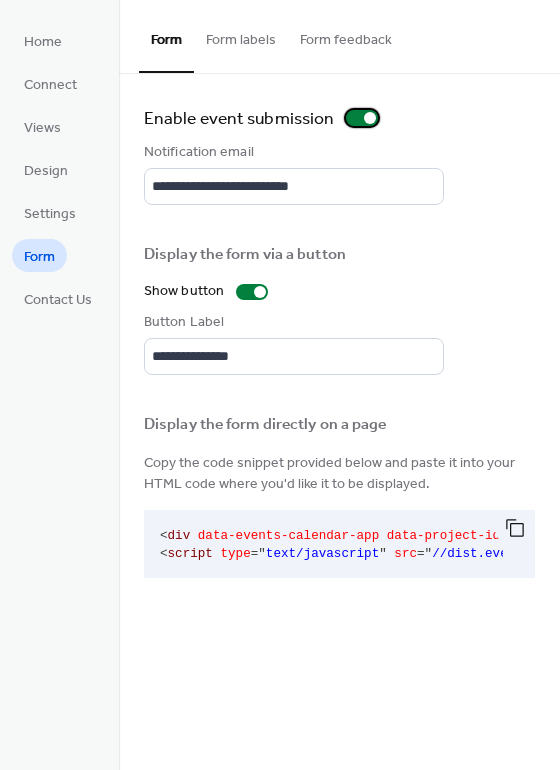 click at bounding box center (362, 118) 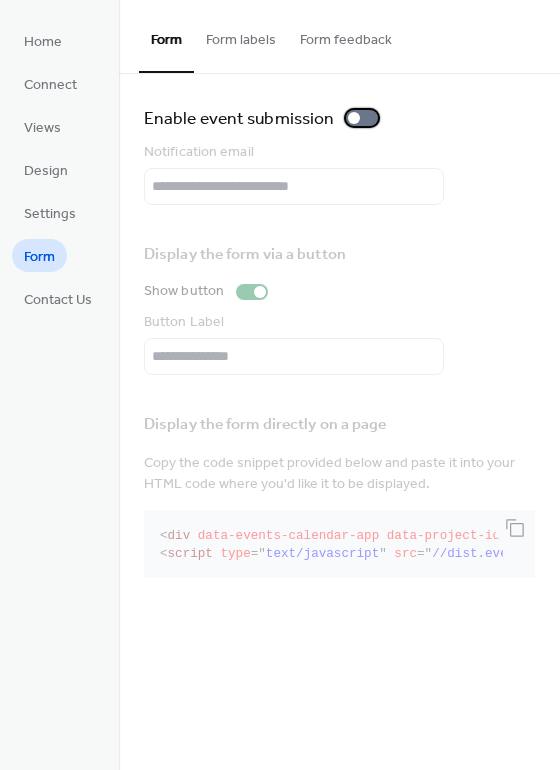 click at bounding box center (362, 118) 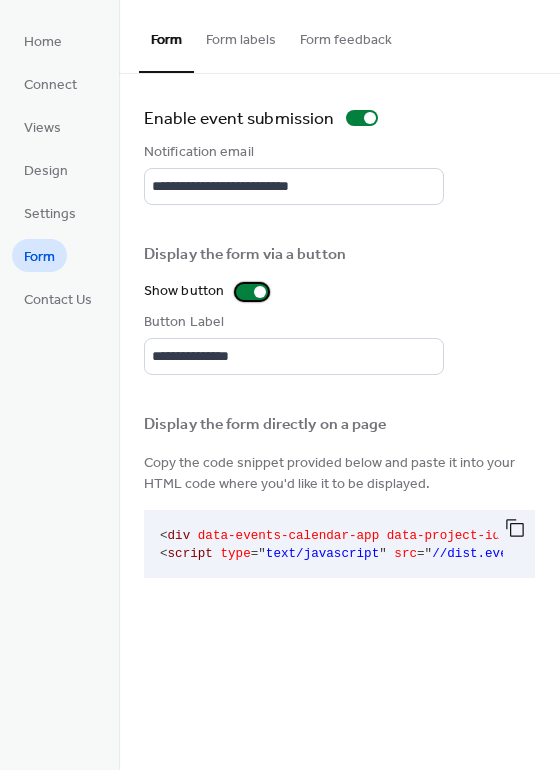 click at bounding box center [260, 292] 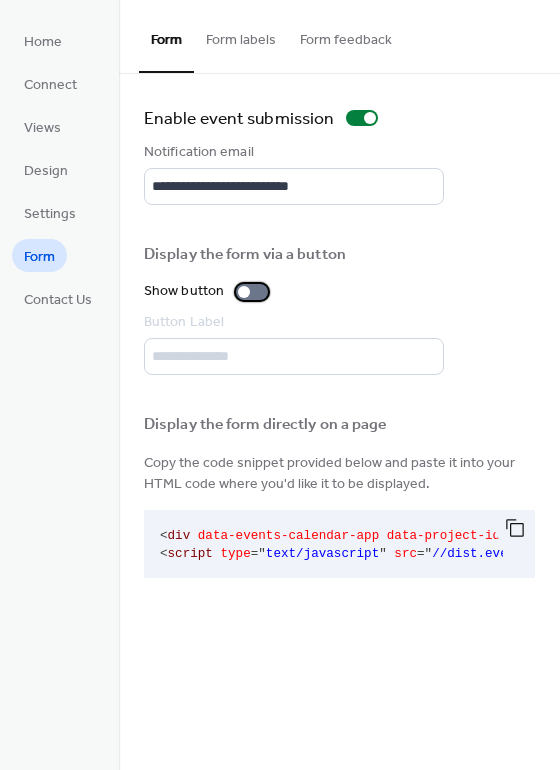 click at bounding box center (252, 292) 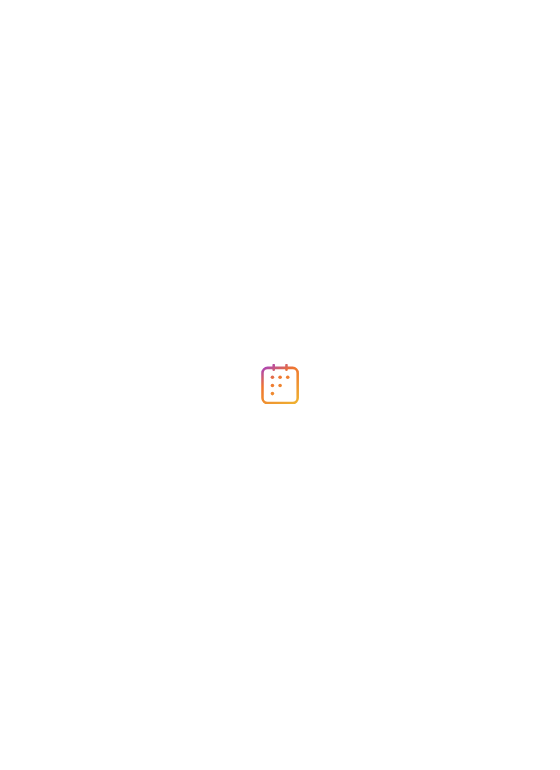 scroll, scrollTop: 0, scrollLeft: 0, axis: both 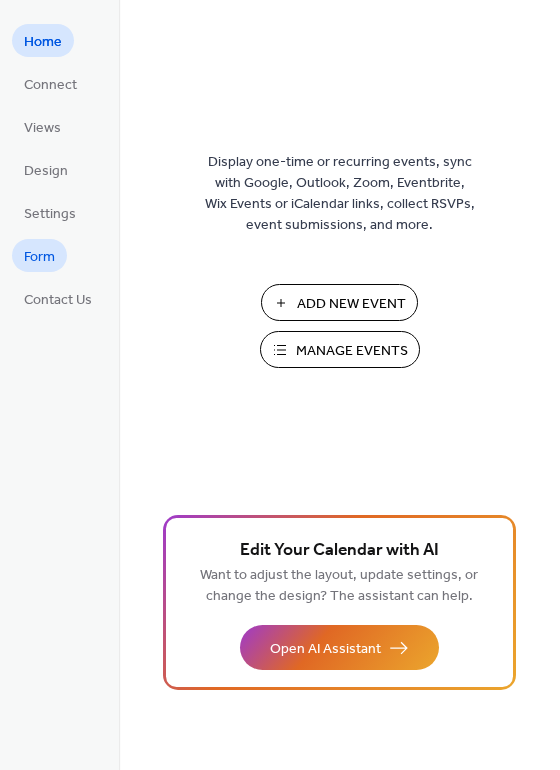 click on "Form" at bounding box center (39, 257) 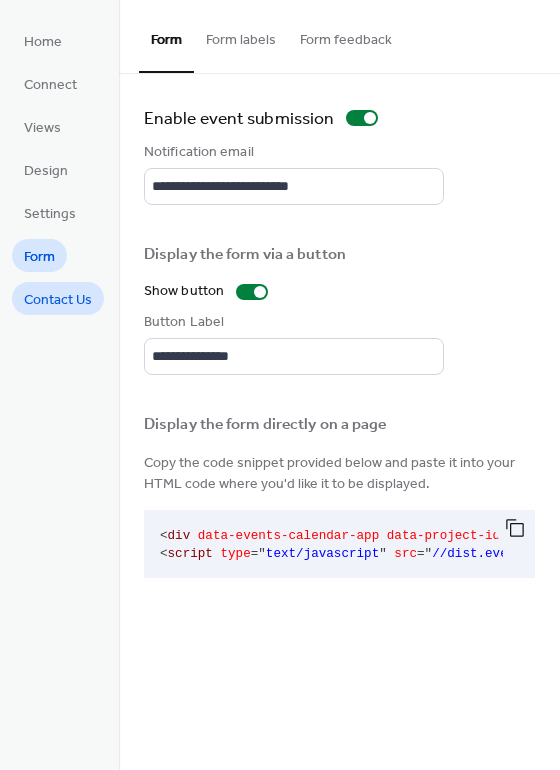 click on "Contact Us" at bounding box center [58, 300] 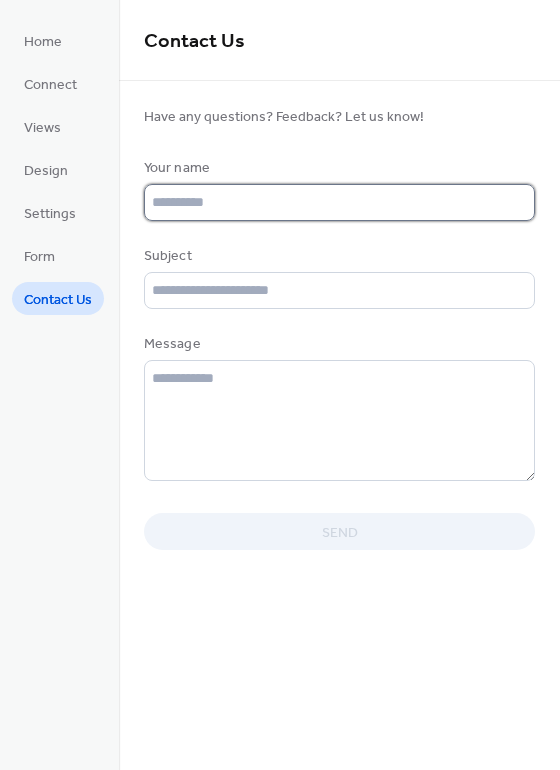 click at bounding box center [339, 202] 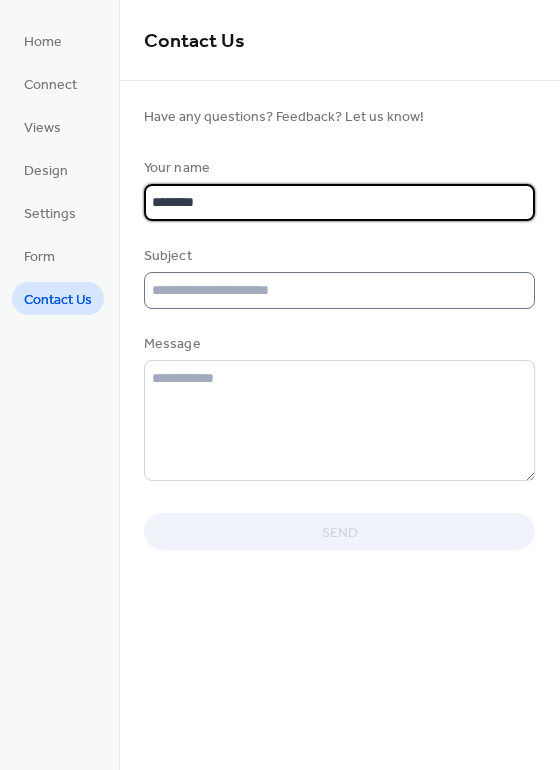 type on "********" 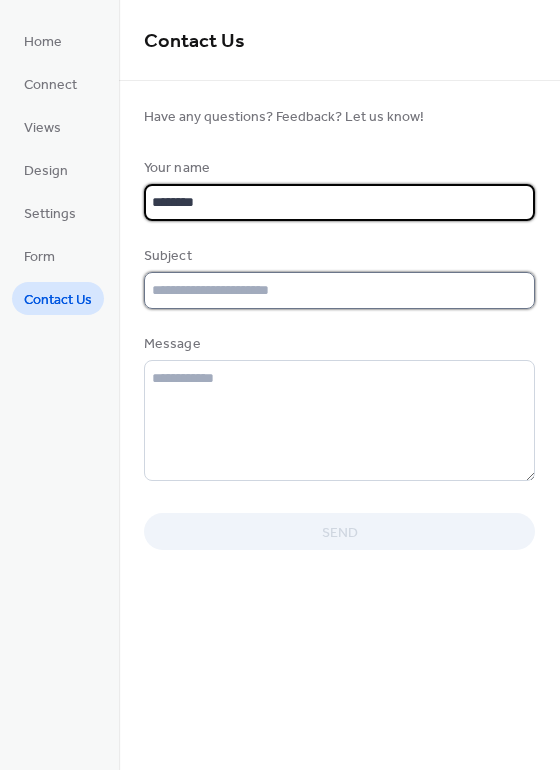 click at bounding box center (339, 290) 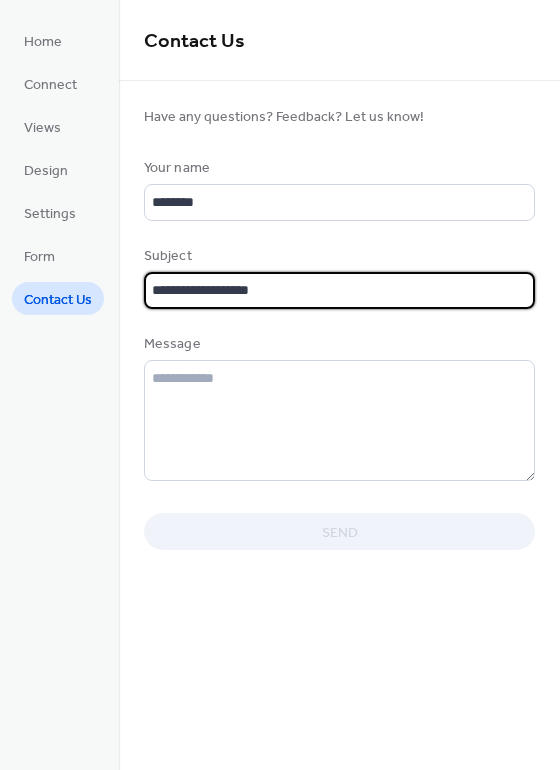 type on "**********" 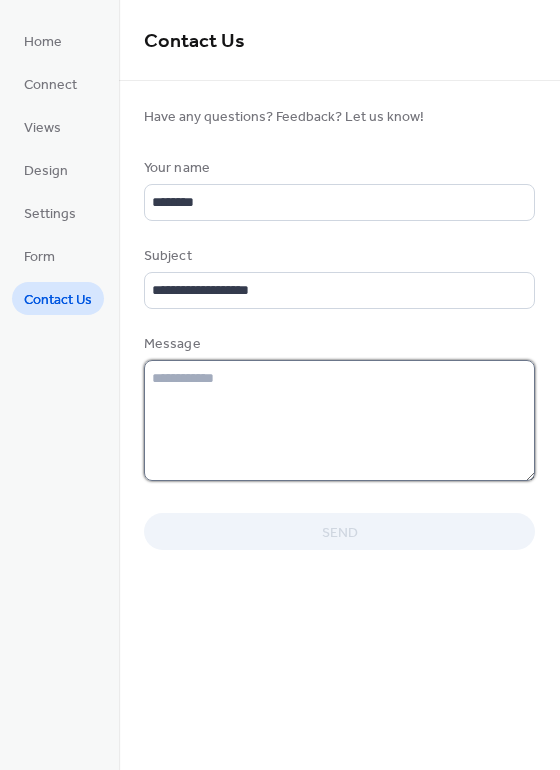 click at bounding box center (339, 420) 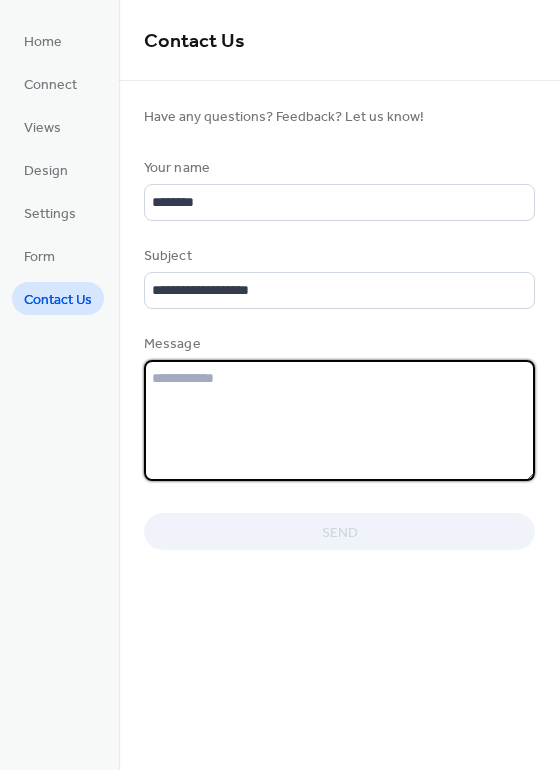paste on "**********" 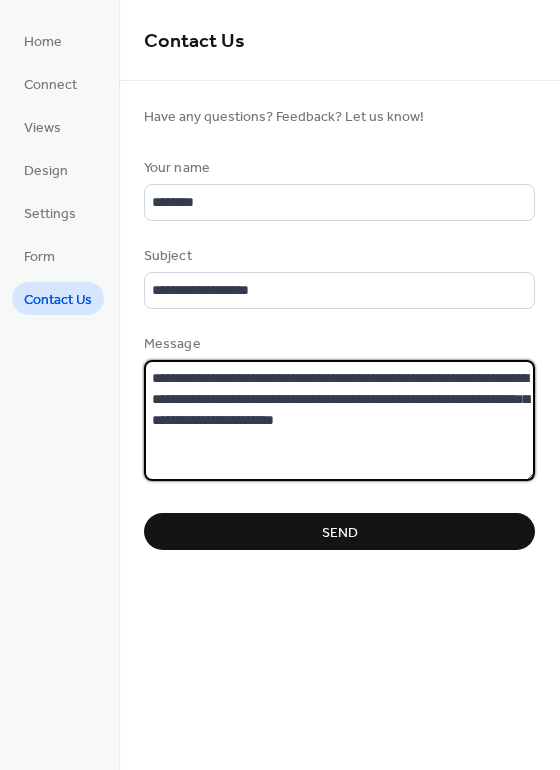 type on "**********" 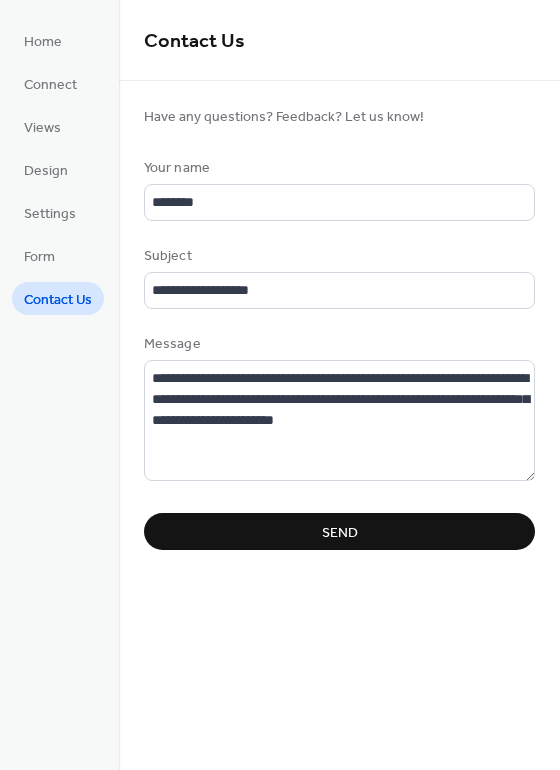 click on "Send" at bounding box center (339, 531) 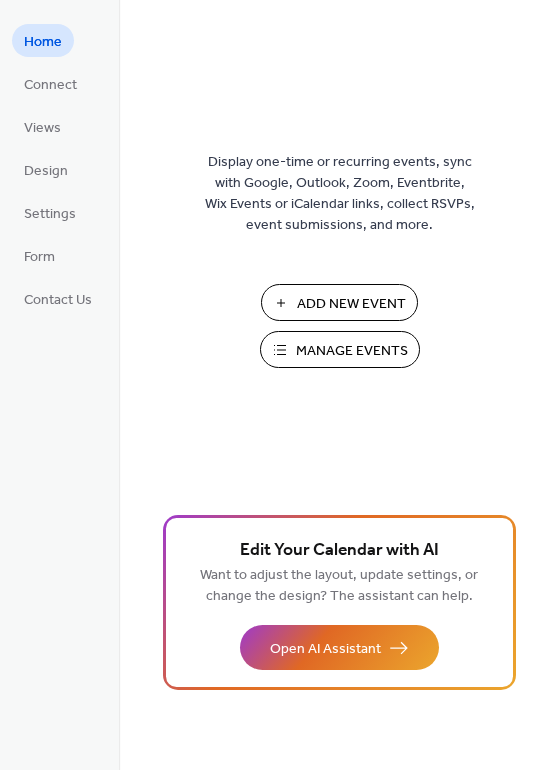 scroll, scrollTop: 0, scrollLeft: 0, axis: both 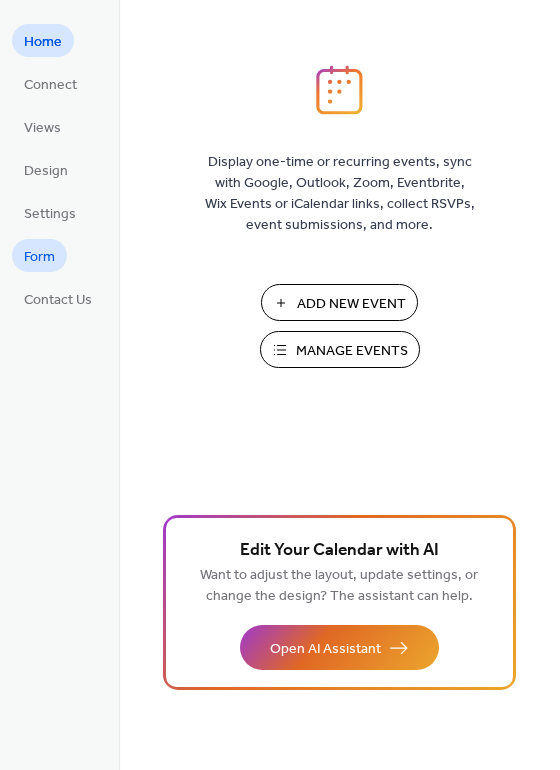 click on "Form" at bounding box center [39, 257] 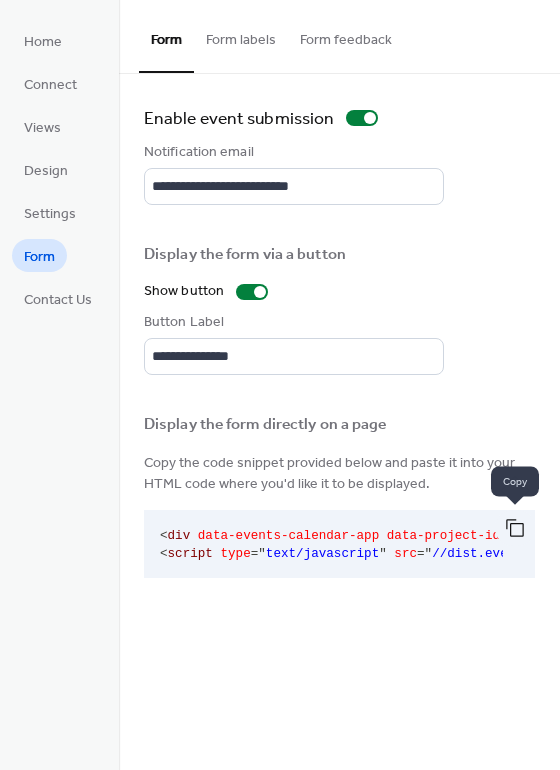 click at bounding box center [515, 528] 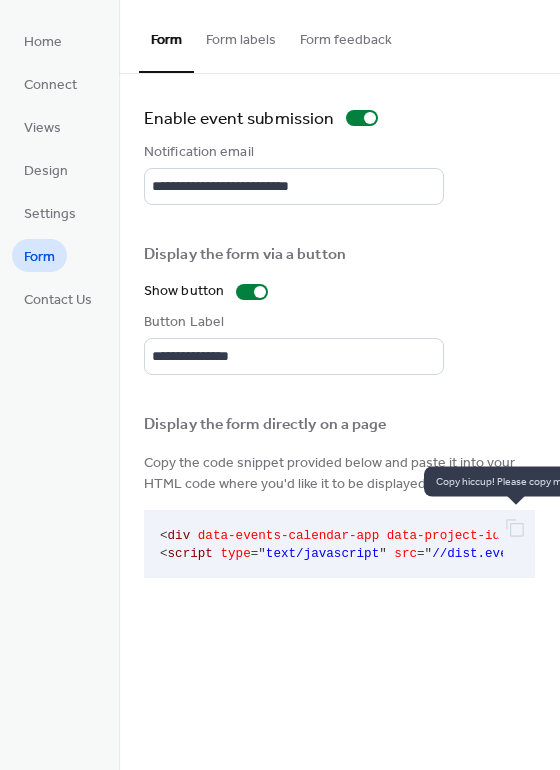 click at bounding box center [515, 528] 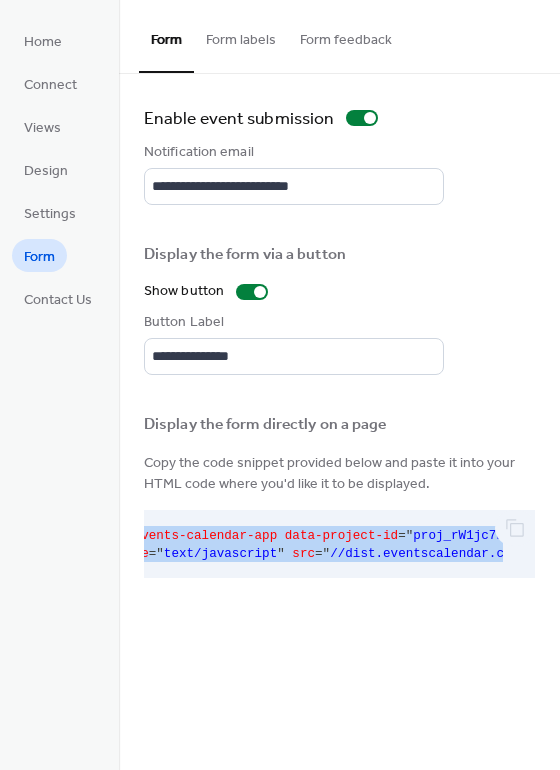 scroll, scrollTop: 0, scrollLeft: 436, axis: horizontal 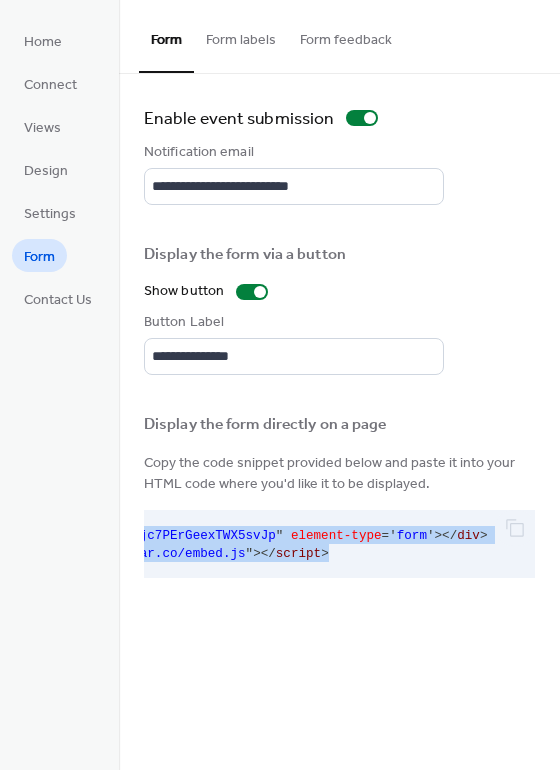 drag, startPoint x: 160, startPoint y: 532, endPoint x: 552, endPoint y: 567, distance: 393.5594 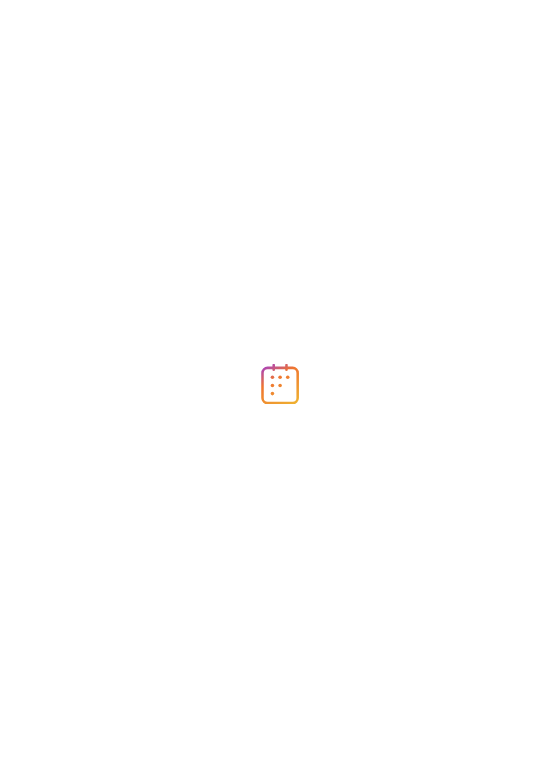 scroll, scrollTop: 0, scrollLeft: 0, axis: both 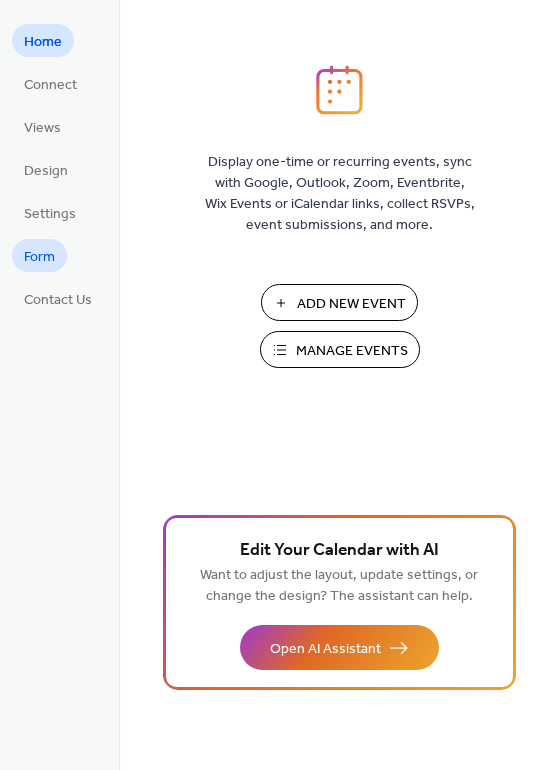click on "Form" at bounding box center (39, 257) 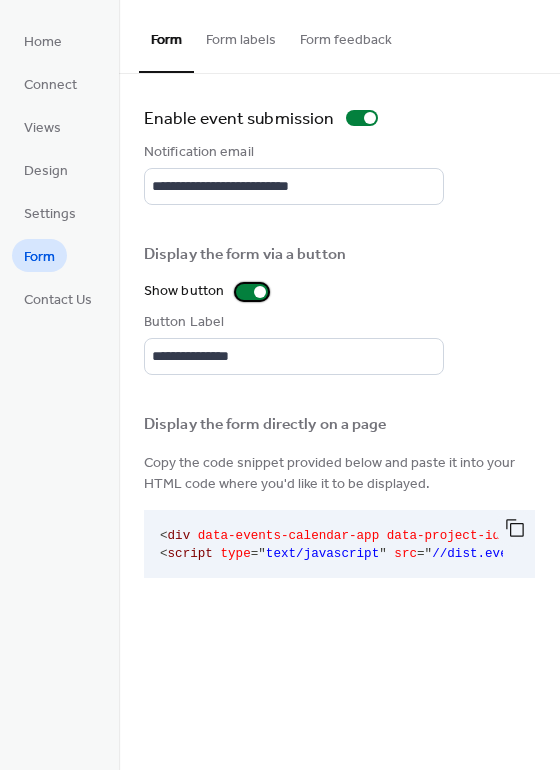 click at bounding box center (260, 292) 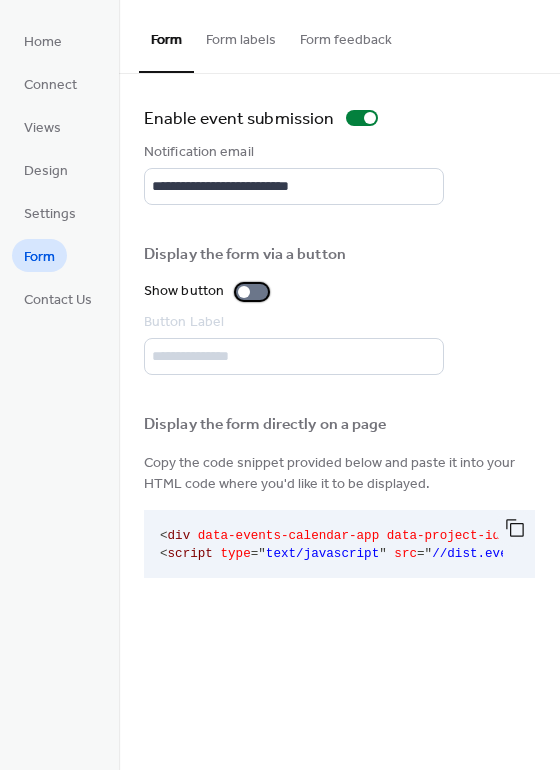 click at bounding box center [252, 292] 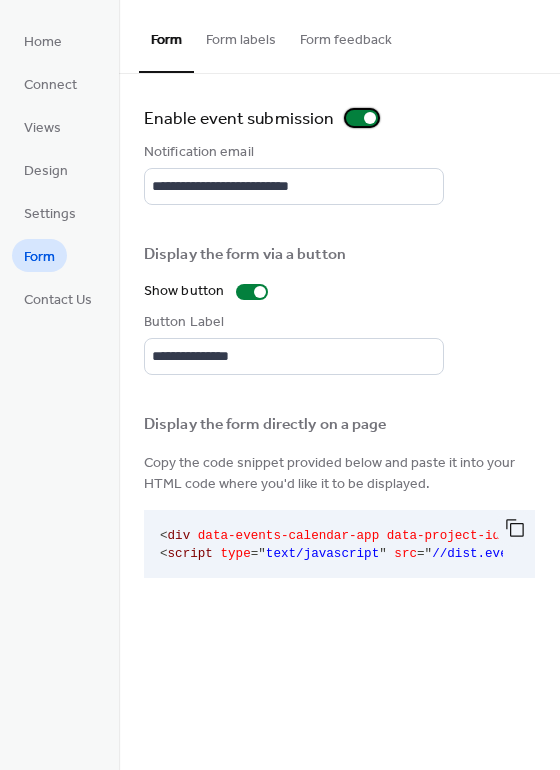 click on "Enable event submission" at bounding box center [239, 120] 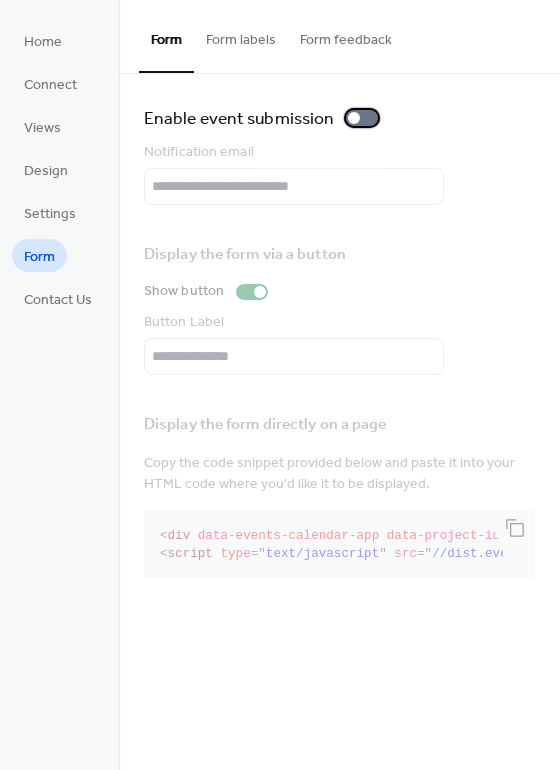click at bounding box center [354, 118] 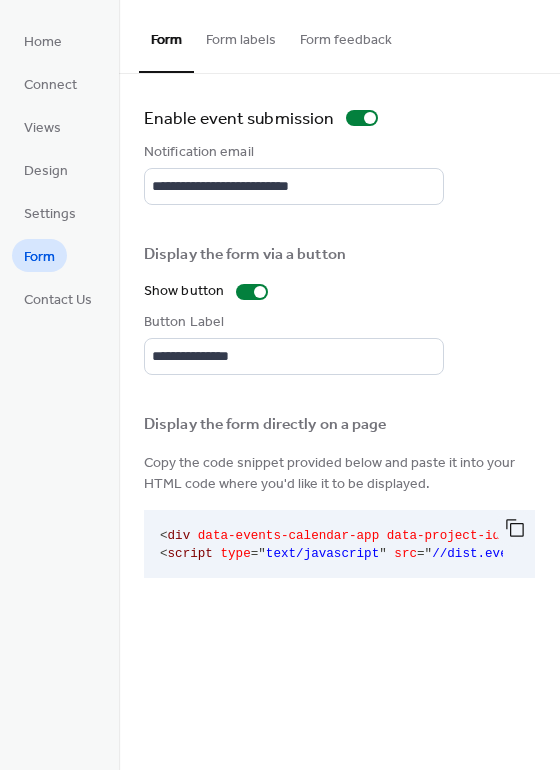 click on "Form labels" at bounding box center (241, 35) 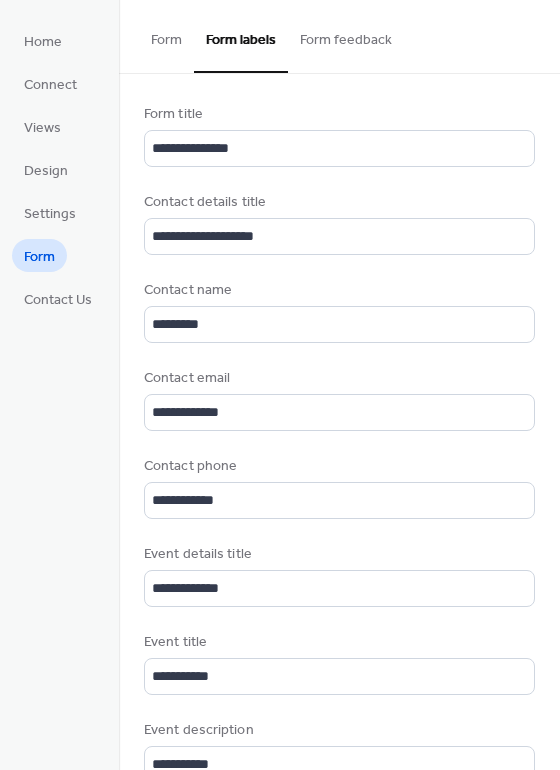 click on "Form feedback" at bounding box center [346, 35] 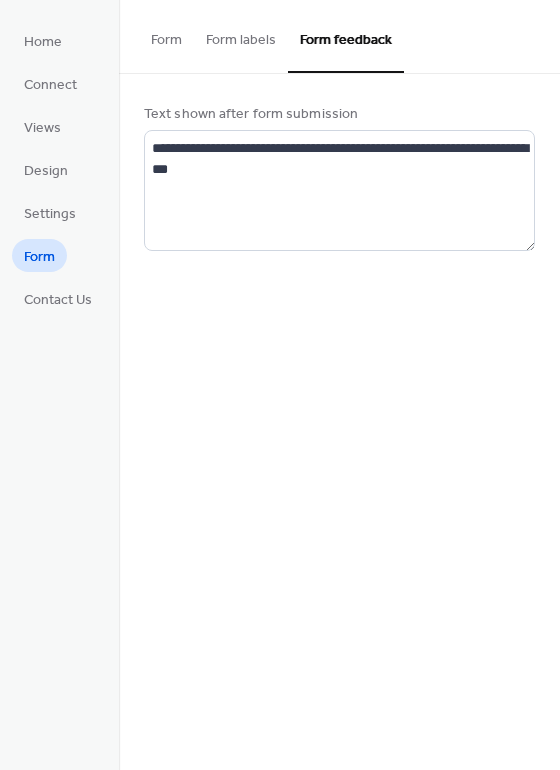 click on "Form labels" at bounding box center (241, 35) 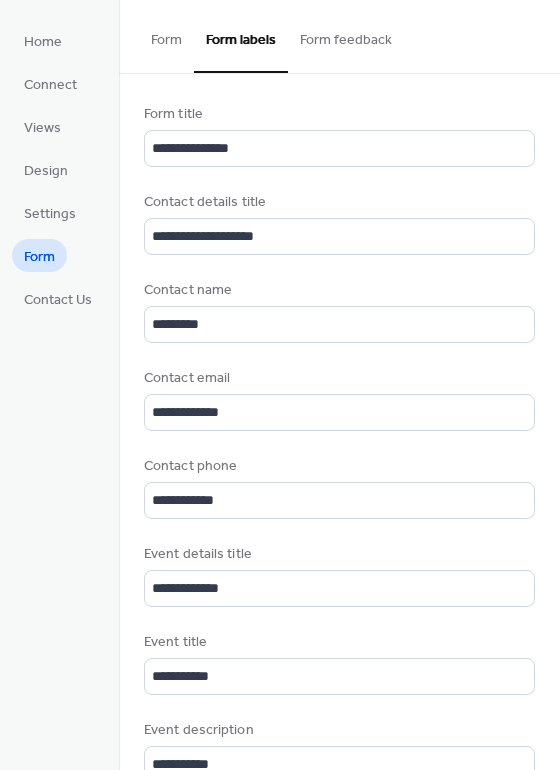 click on "Form" at bounding box center (166, 35) 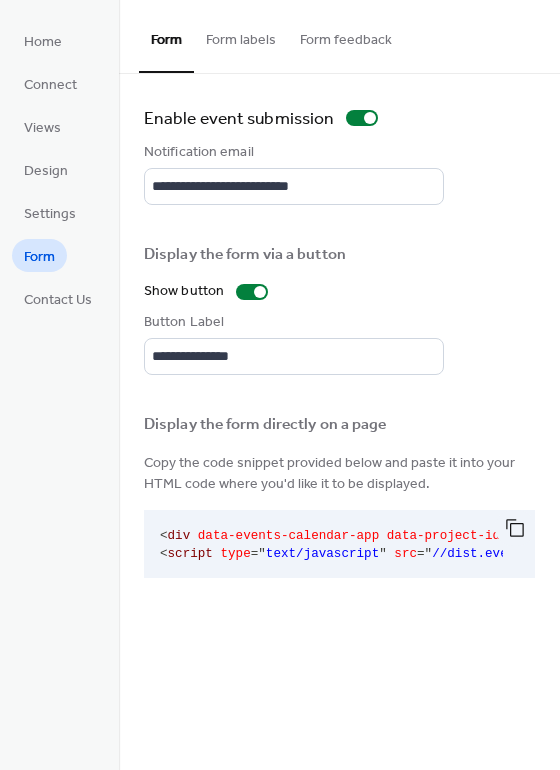 click on "Display the form directly on a page" at bounding box center [337, 425] 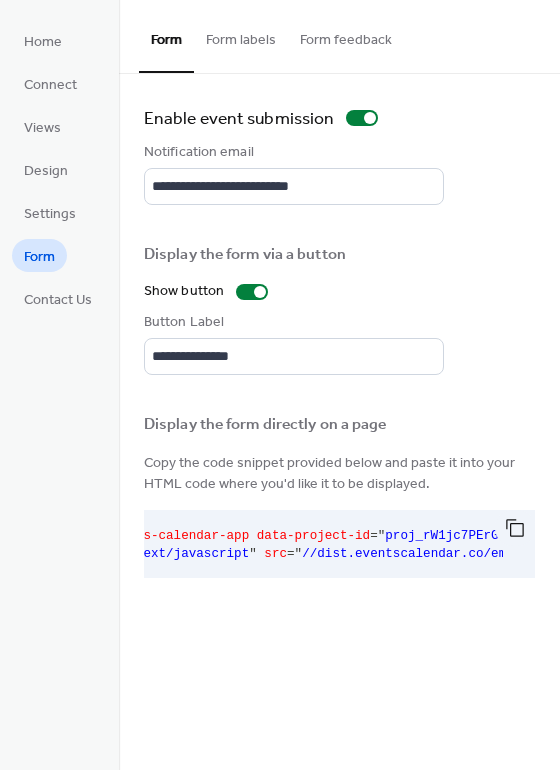 scroll, scrollTop: 0, scrollLeft: 0, axis: both 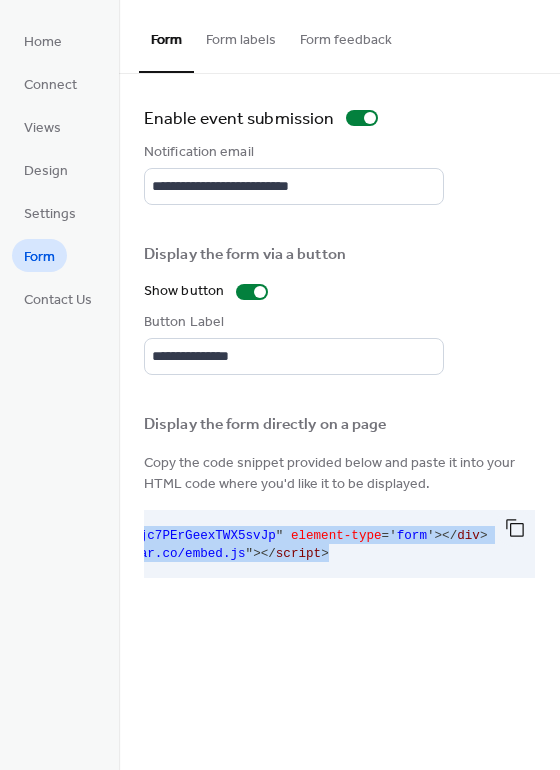 drag, startPoint x: 158, startPoint y: 530, endPoint x: 508, endPoint y: 559, distance: 351.19937 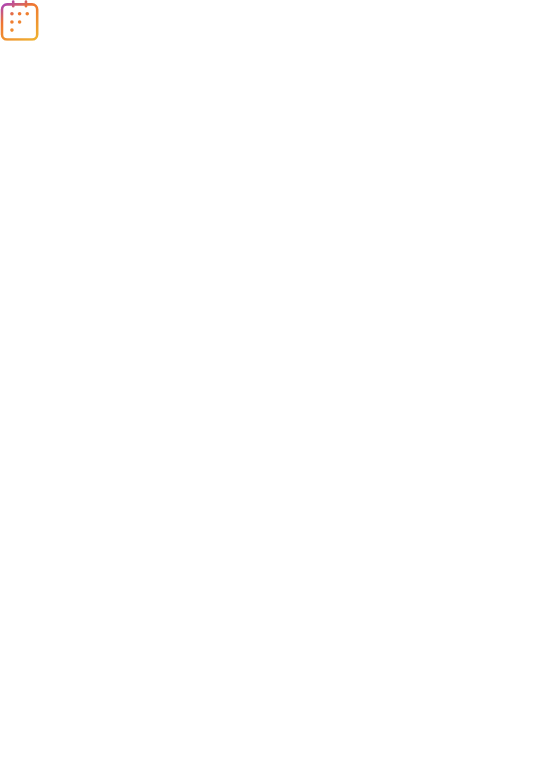 scroll, scrollTop: 0, scrollLeft: 0, axis: both 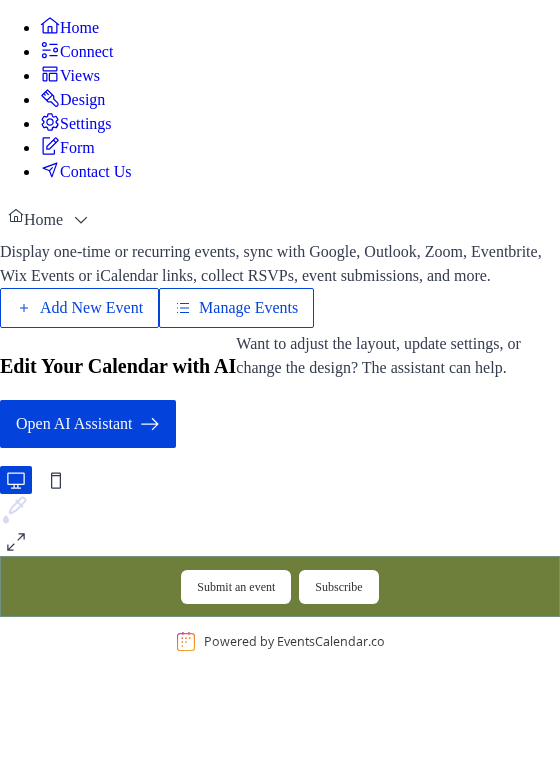 click on "Views" at bounding box center (80, 76) 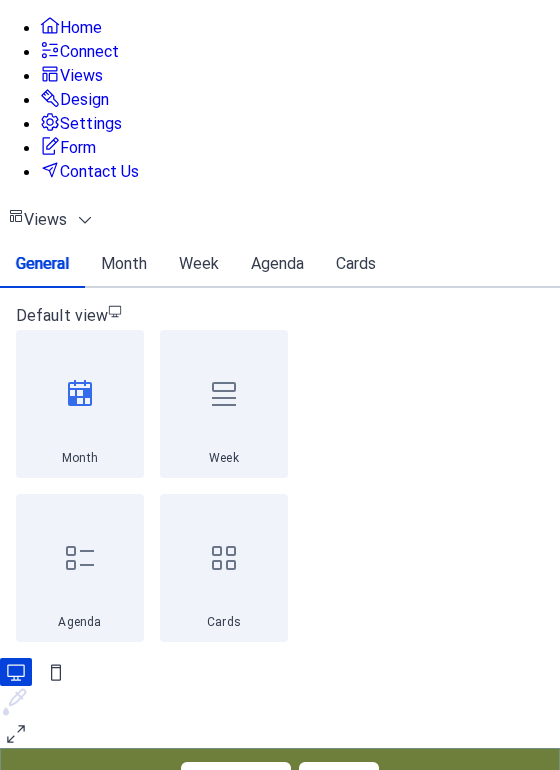 click on "Agenda" at bounding box center (277, 264) 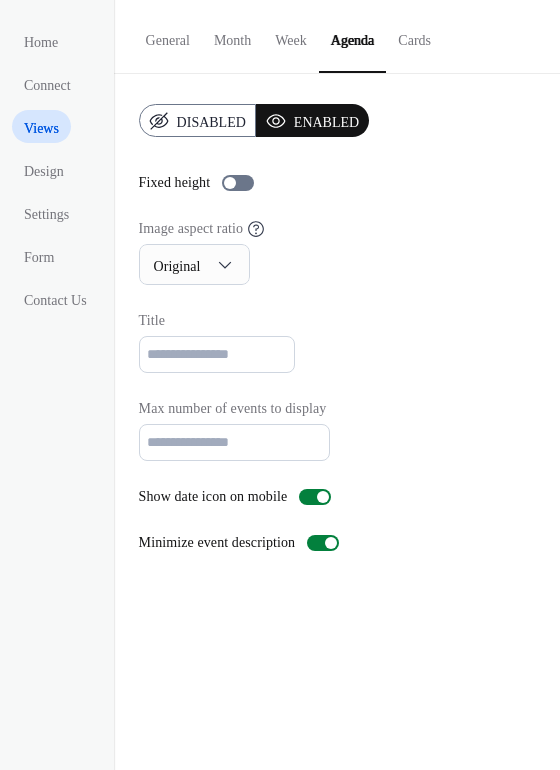 click on "Cards" at bounding box center (414, 35) 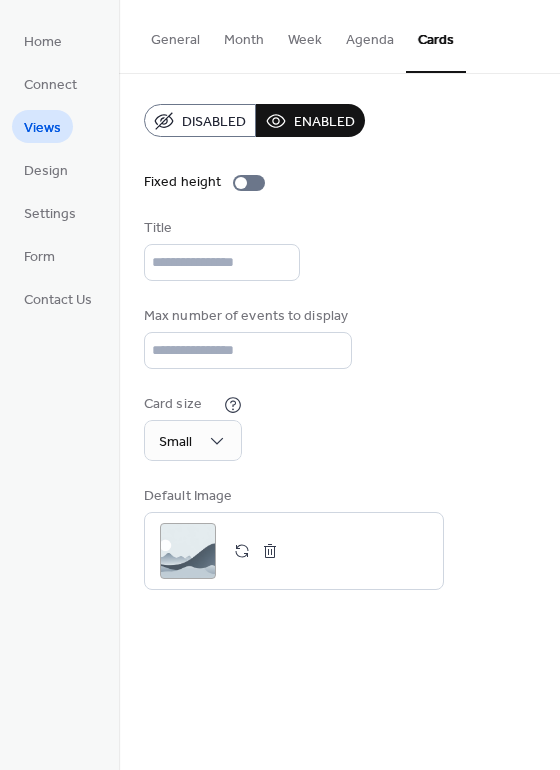 click on "Agenda" at bounding box center [370, 35] 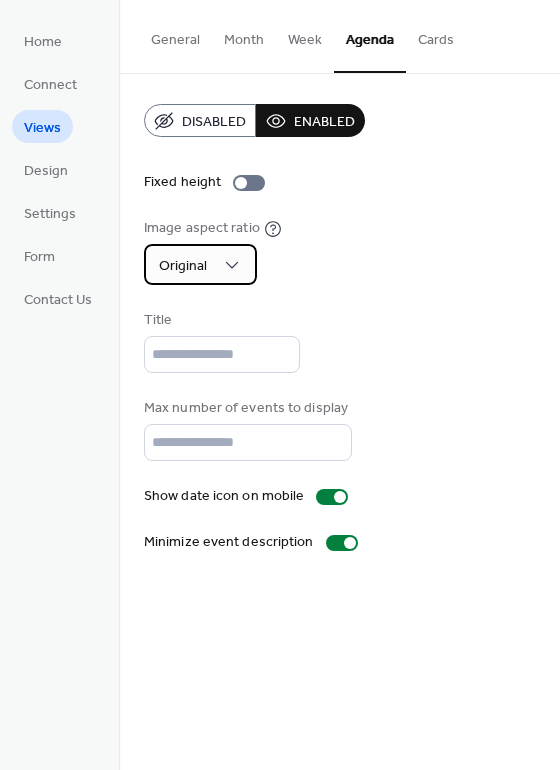 click on "Original" at bounding box center [200, 264] 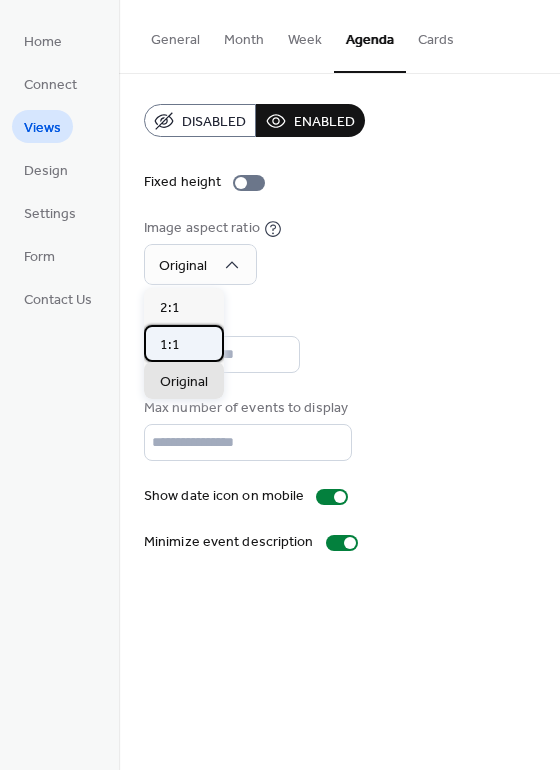 click on "1:1" at bounding box center (184, 343) 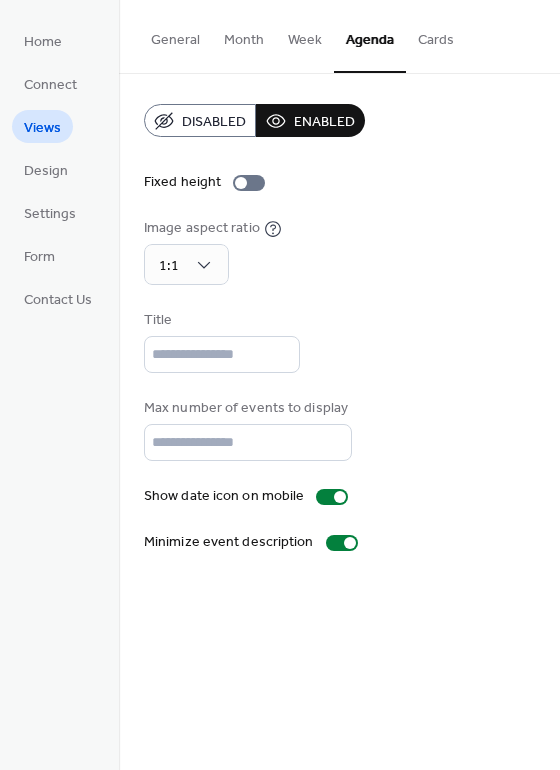 click on "1:1" at bounding box center (213, 264) 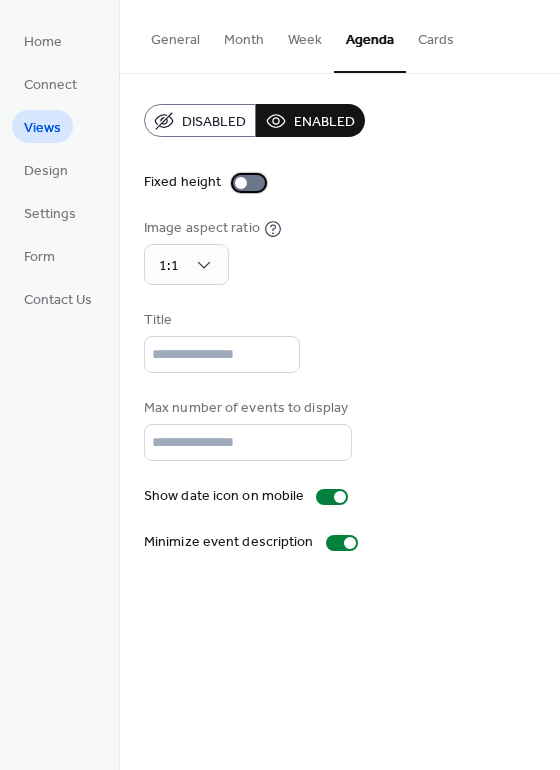click at bounding box center (241, 183) 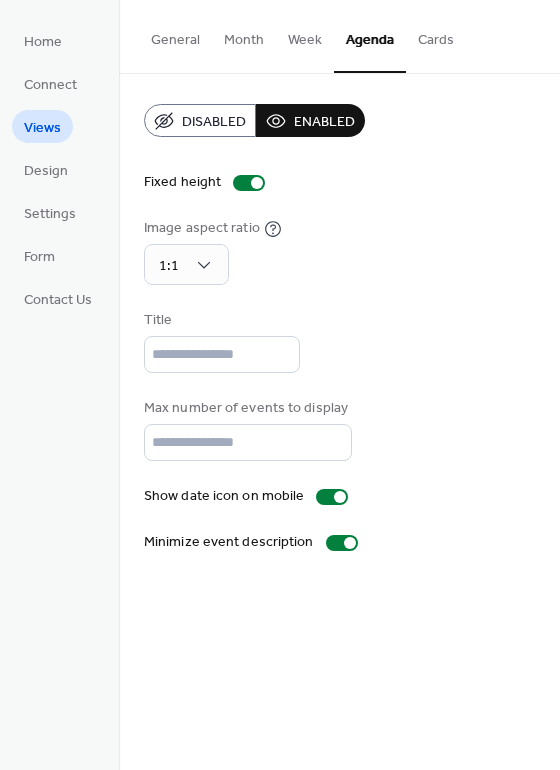 click on "Disabled" at bounding box center (214, 122) 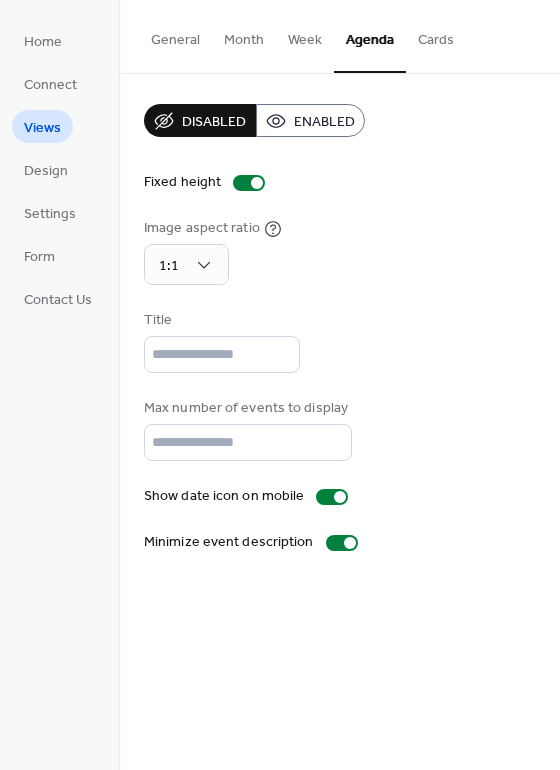 click on "Enabled" at bounding box center [324, 122] 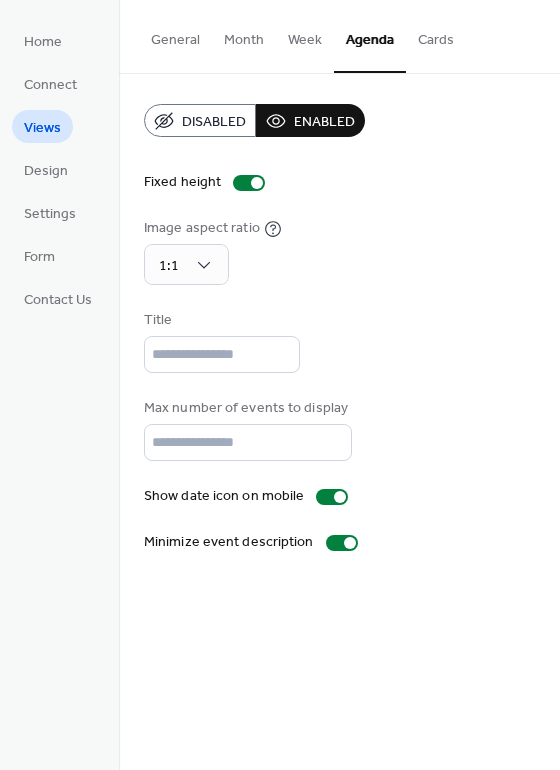 click on "Week" at bounding box center (305, 35) 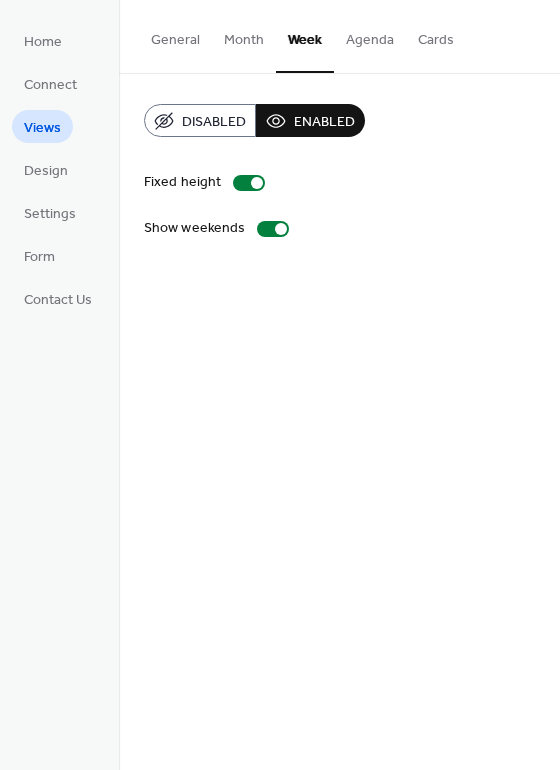 click on "Agenda" at bounding box center (370, 35) 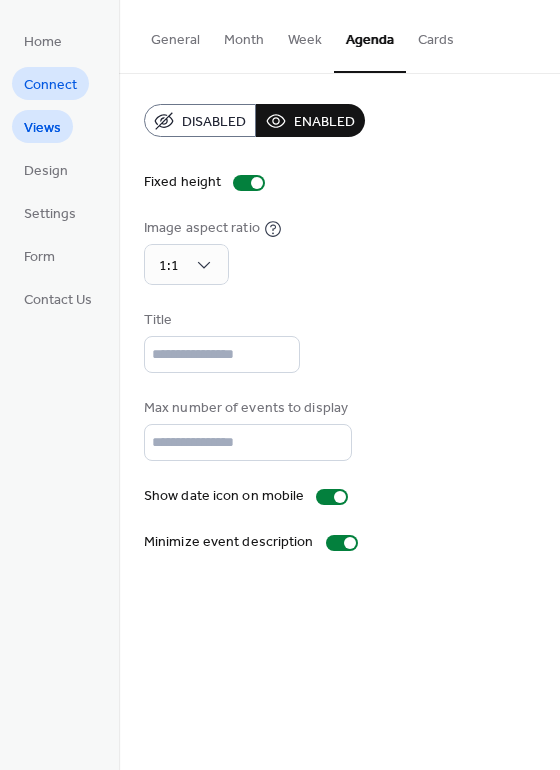 click on "Connect" at bounding box center [50, 85] 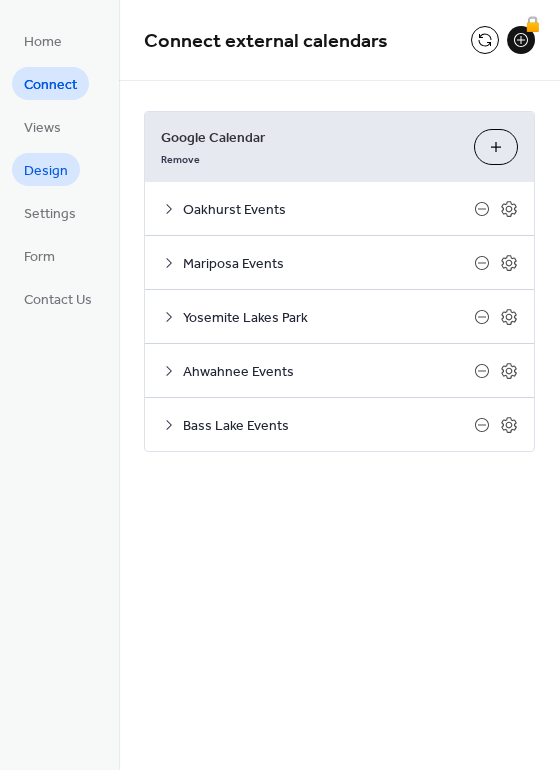 click on "Design" at bounding box center [46, 171] 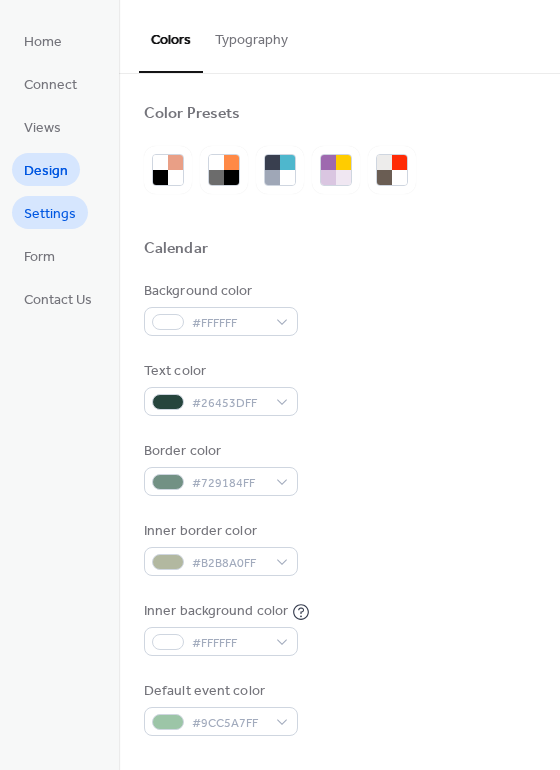 click on "Settings" at bounding box center (50, 214) 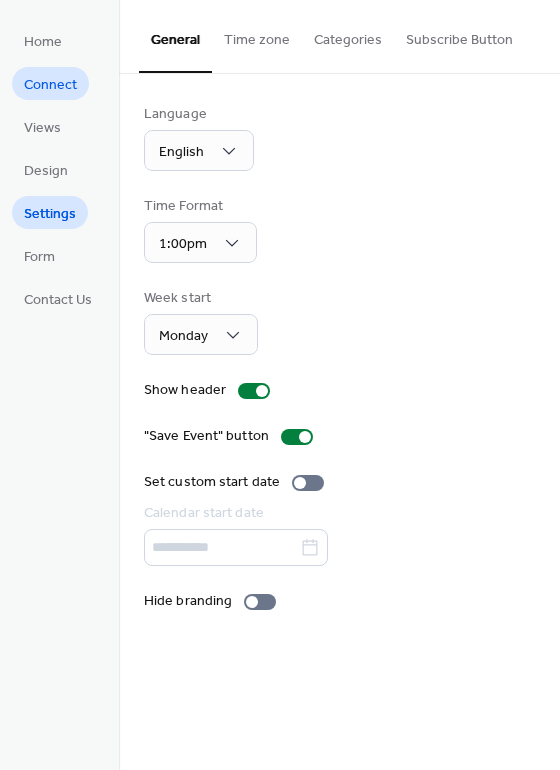 click on "Connect" at bounding box center [50, 85] 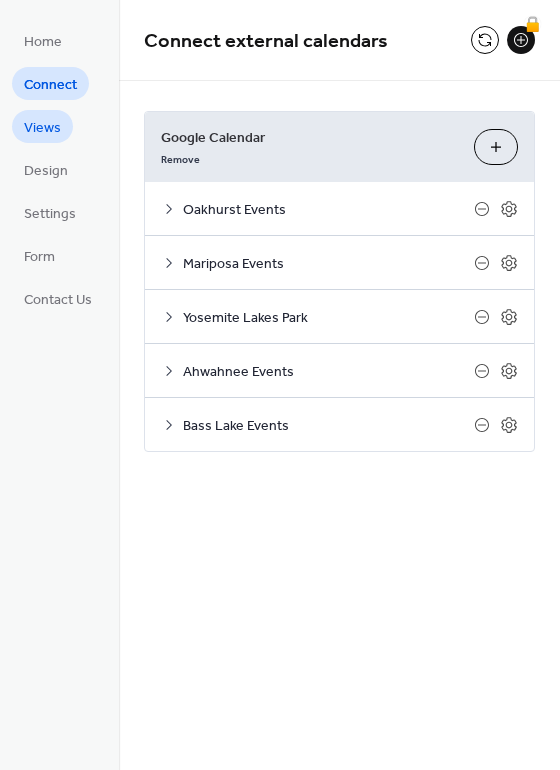 click on "Views" at bounding box center [42, 128] 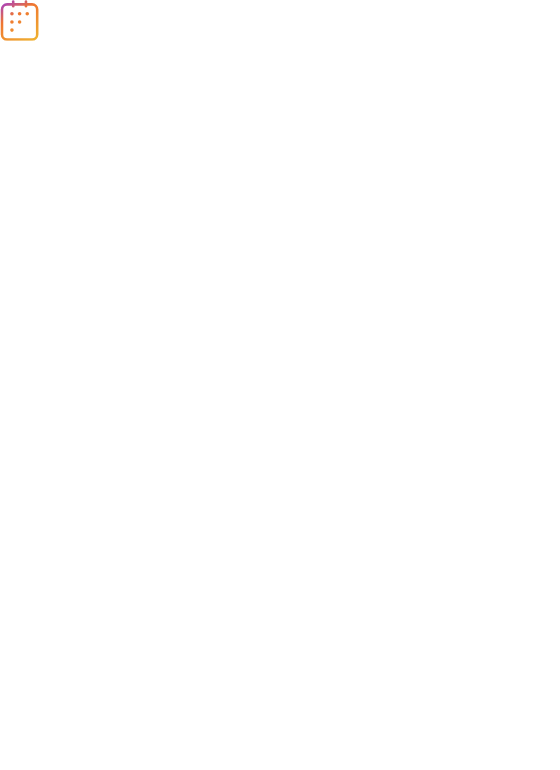 scroll, scrollTop: 0, scrollLeft: 0, axis: both 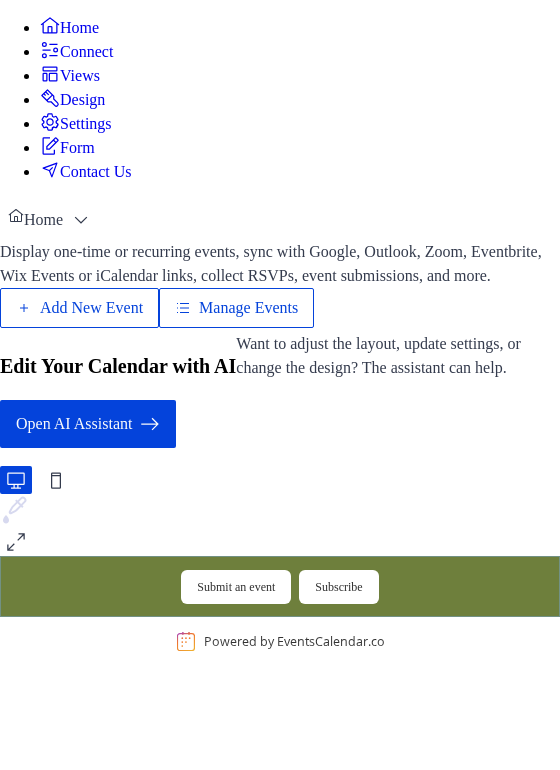 click on "Connect" at bounding box center [86, 52] 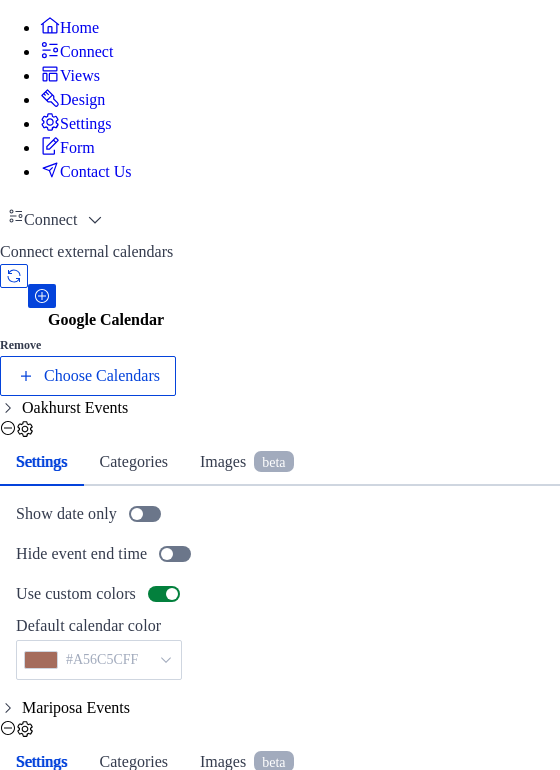 click on "Oakhurst Events" at bounding box center (75, 408) 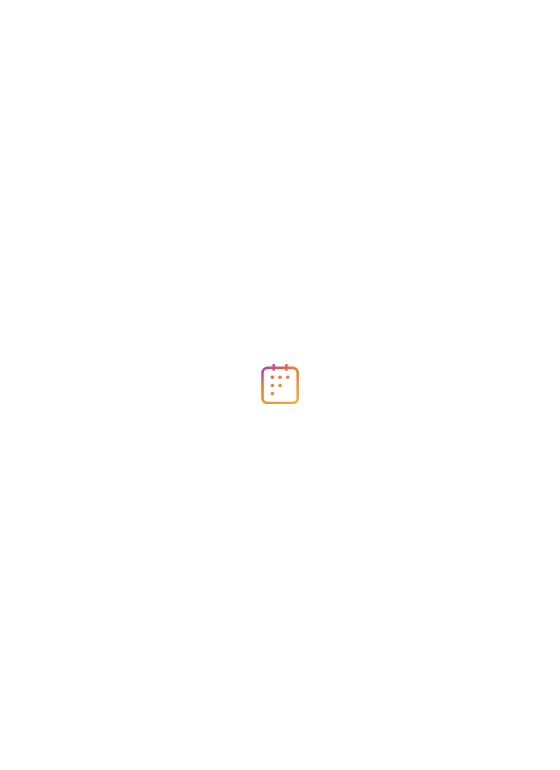 scroll, scrollTop: 0, scrollLeft: 0, axis: both 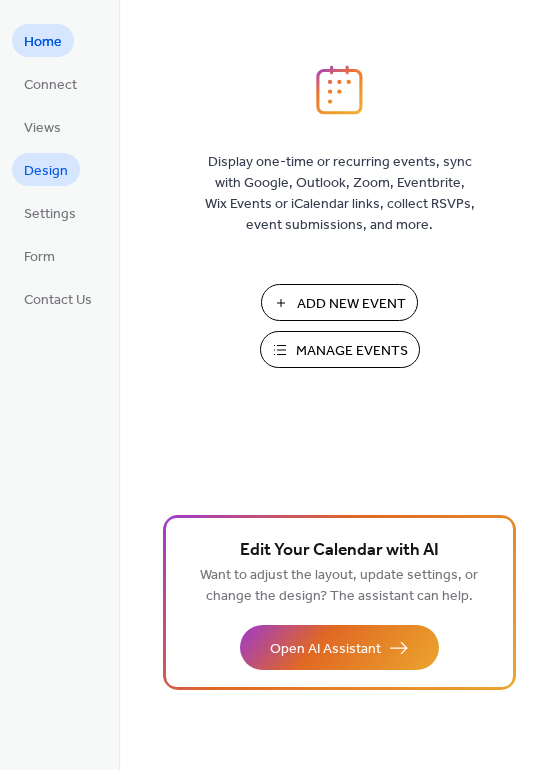 click on "Design" at bounding box center [46, 171] 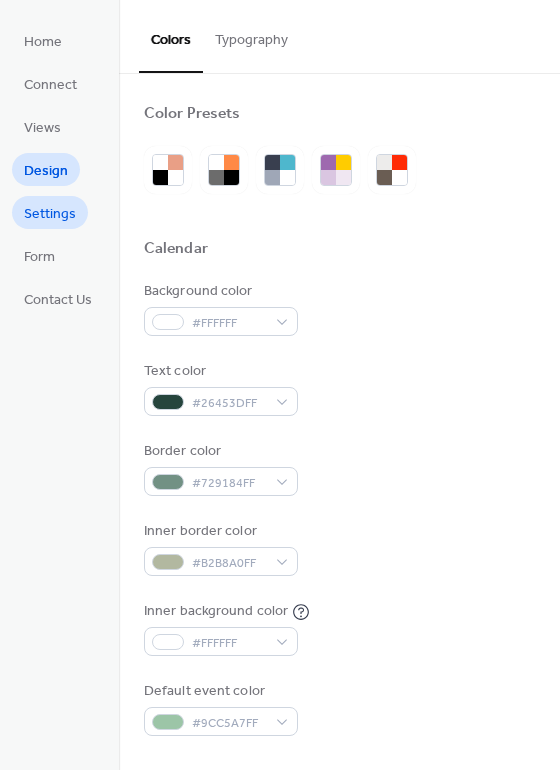 click on "Settings" at bounding box center (50, 214) 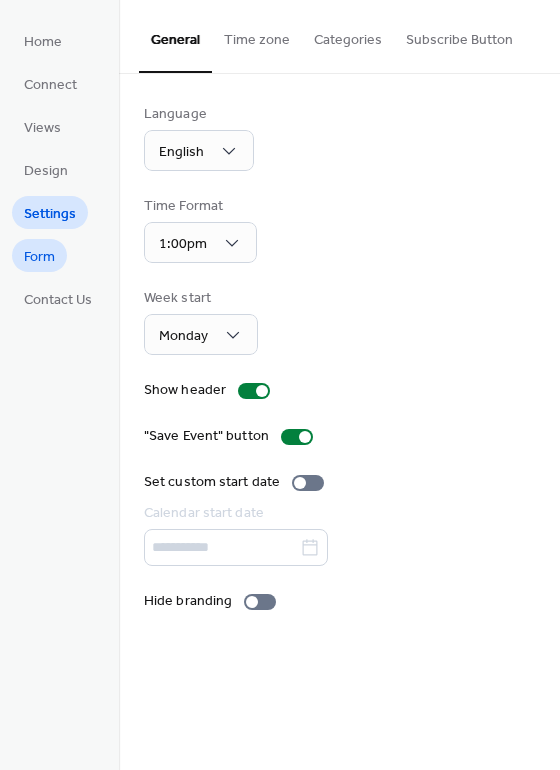 click on "Form" at bounding box center (39, 257) 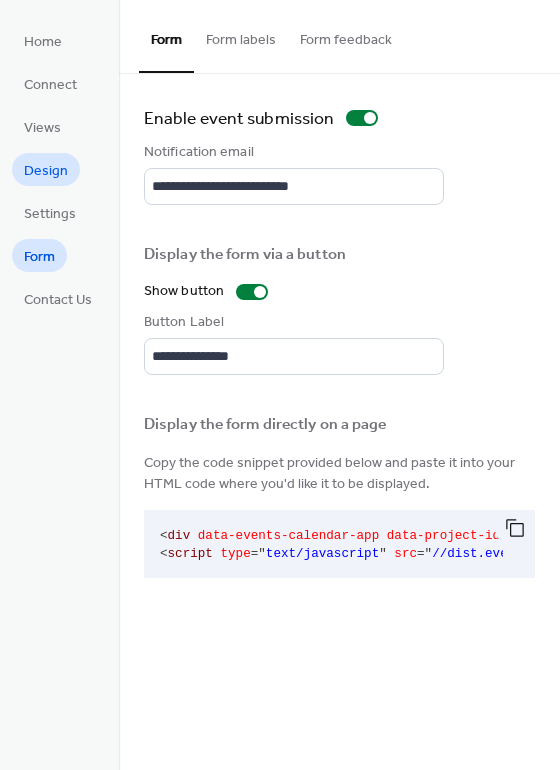 click on "Design" at bounding box center (46, 171) 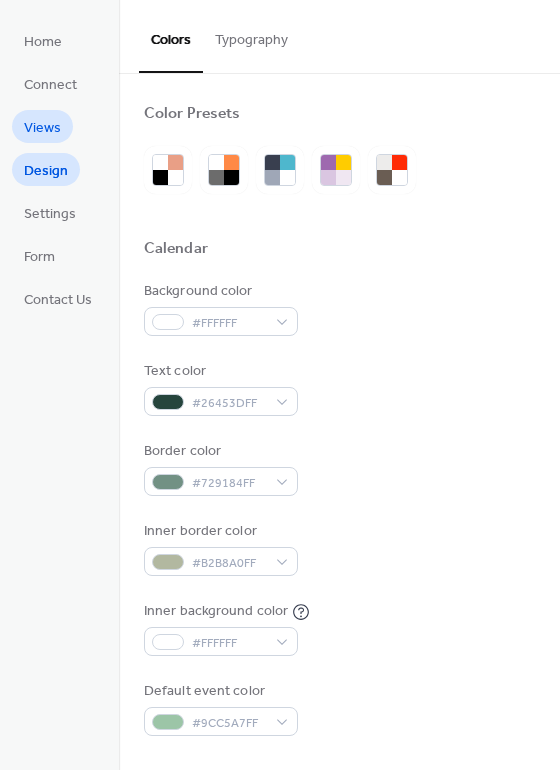 click on "Views" at bounding box center (42, 128) 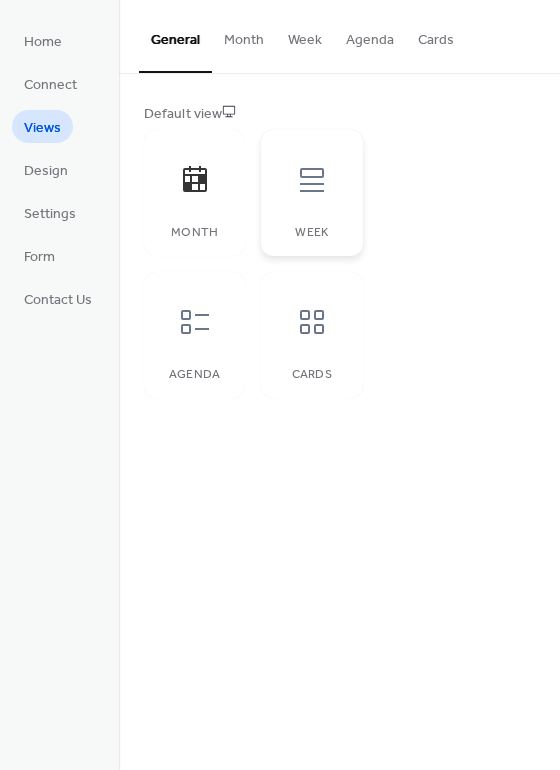 click 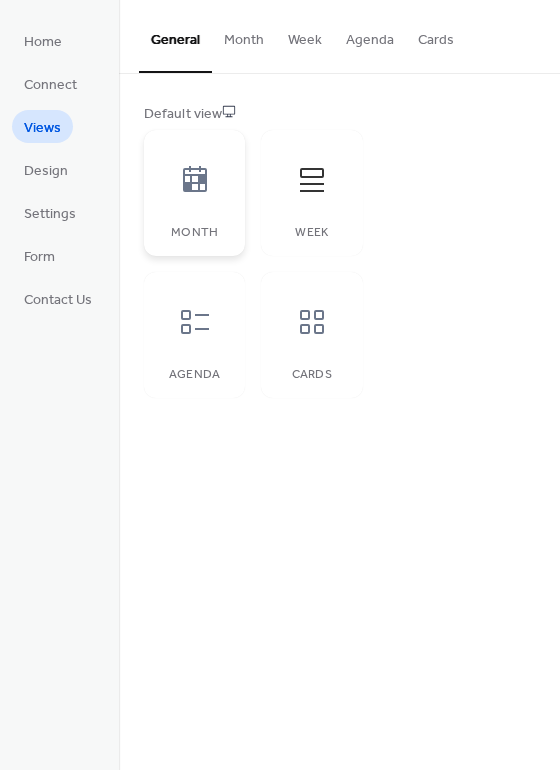 click 